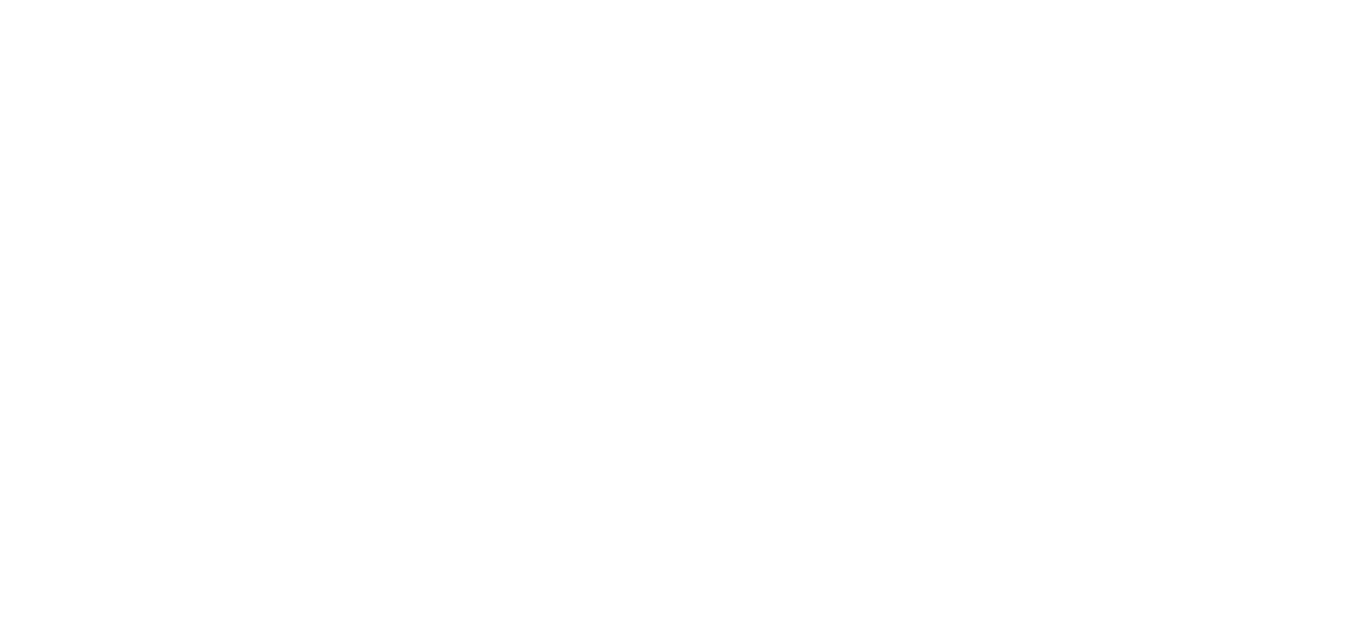 scroll, scrollTop: 0, scrollLeft: 0, axis: both 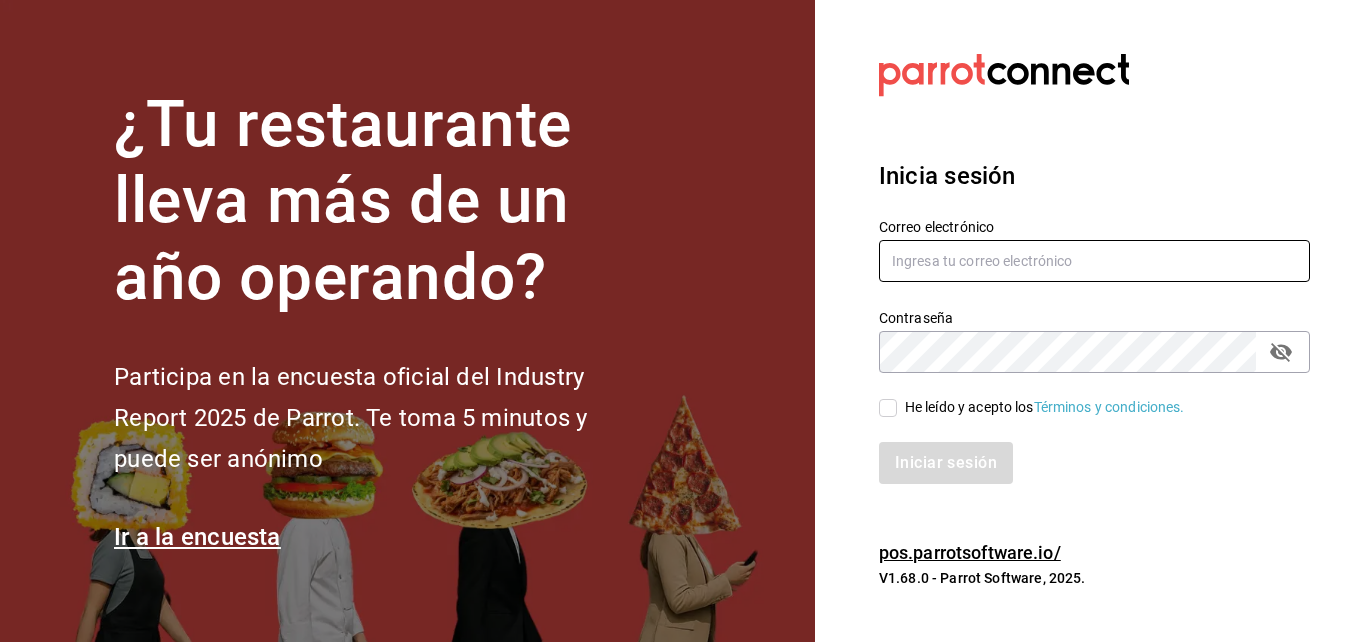 type on "[USERNAME]@[DOMAIN].com" 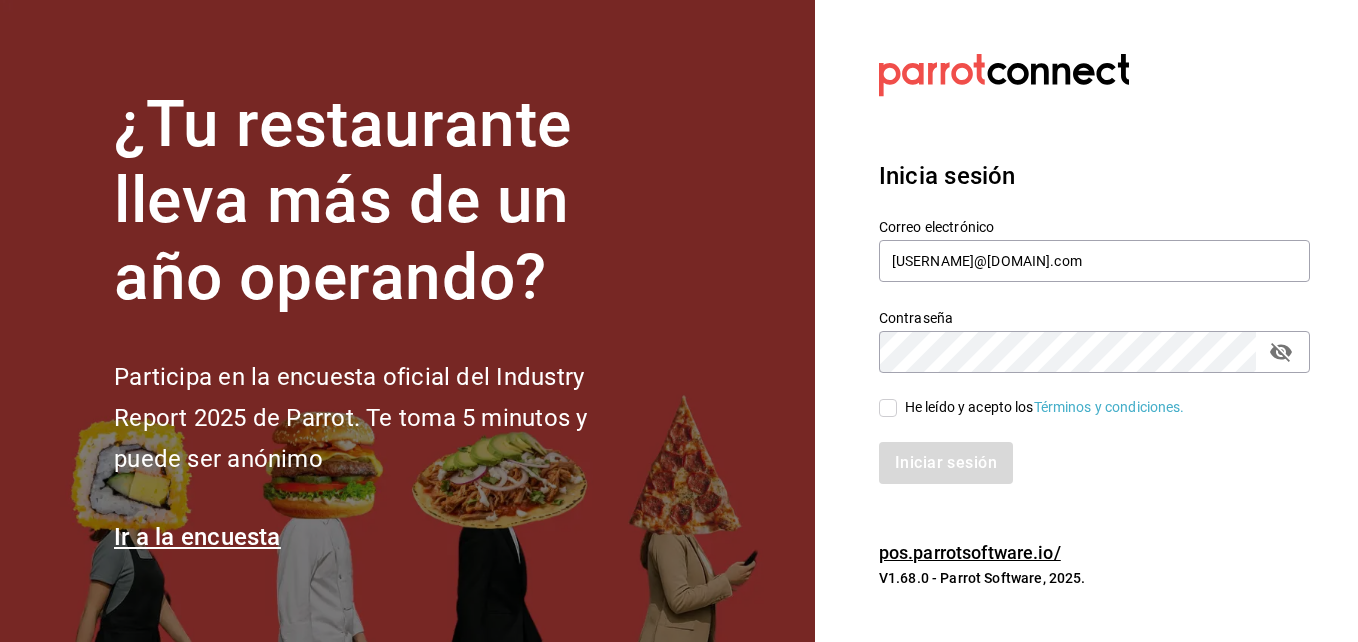 click on "He leído y acepto los  Términos y condiciones." at bounding box center [888, 408] 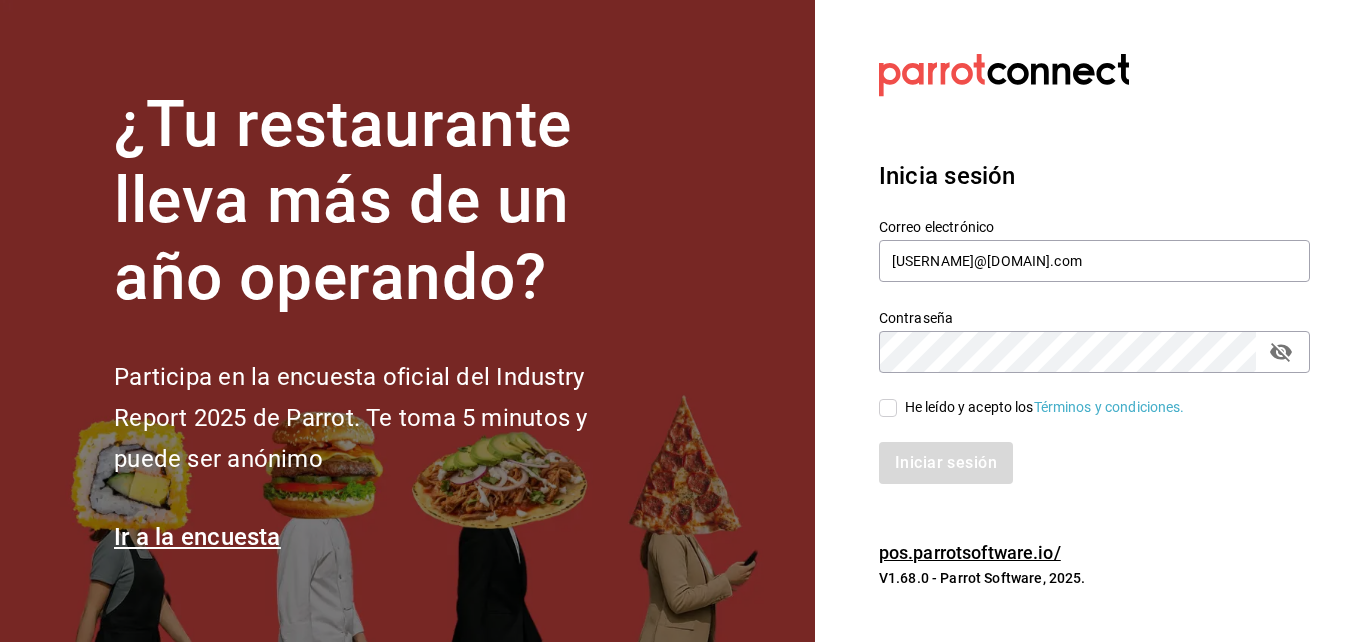checkbox on "true" 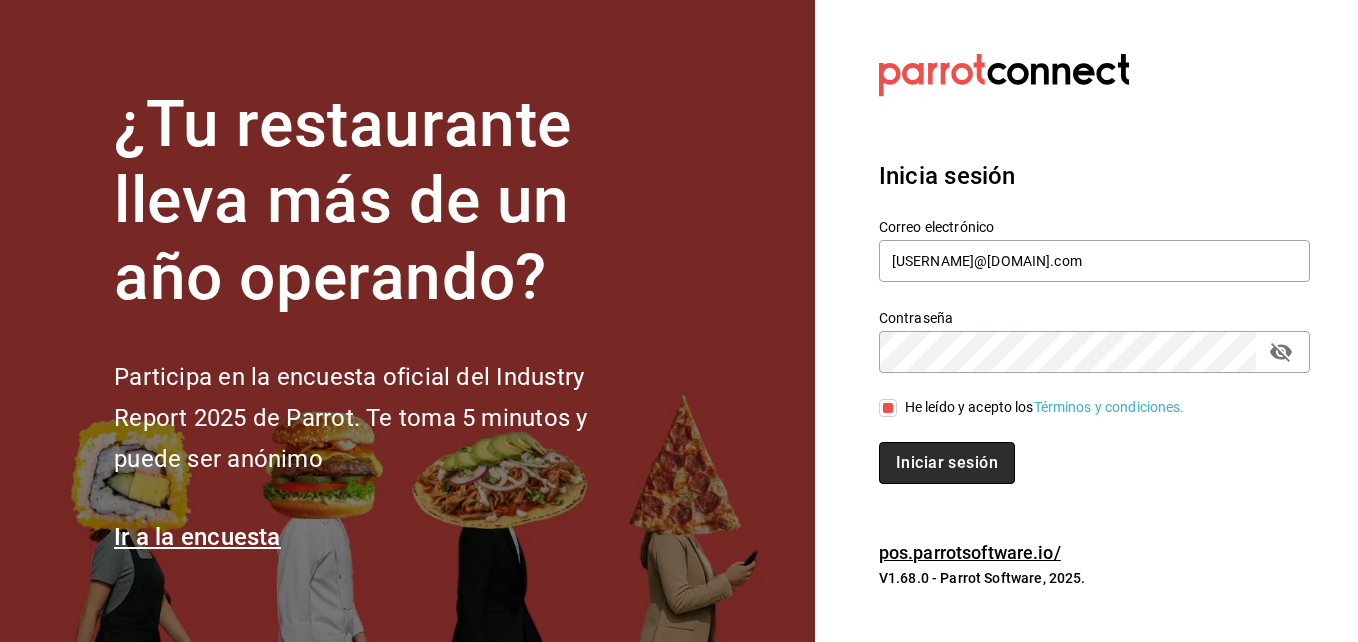 click on "Iniciar sesión" at bounding box center [947, 463] 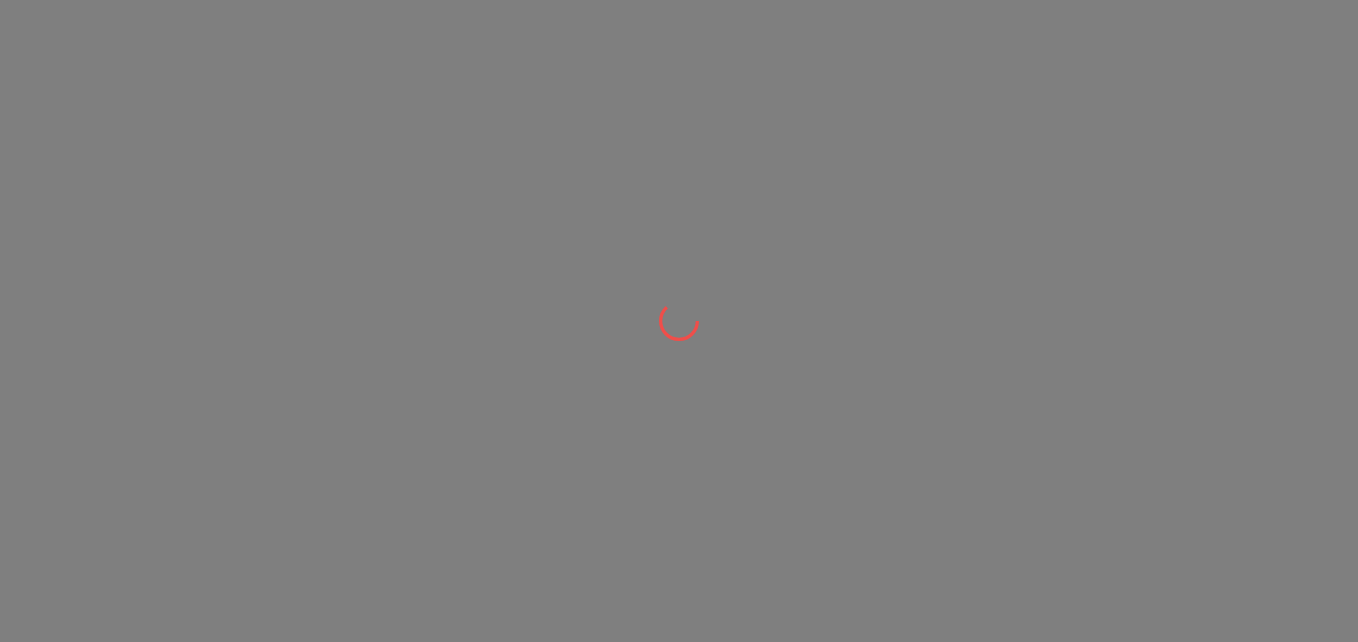 scroll, scrollTop: 0, scrollLeft: 0, axis: both 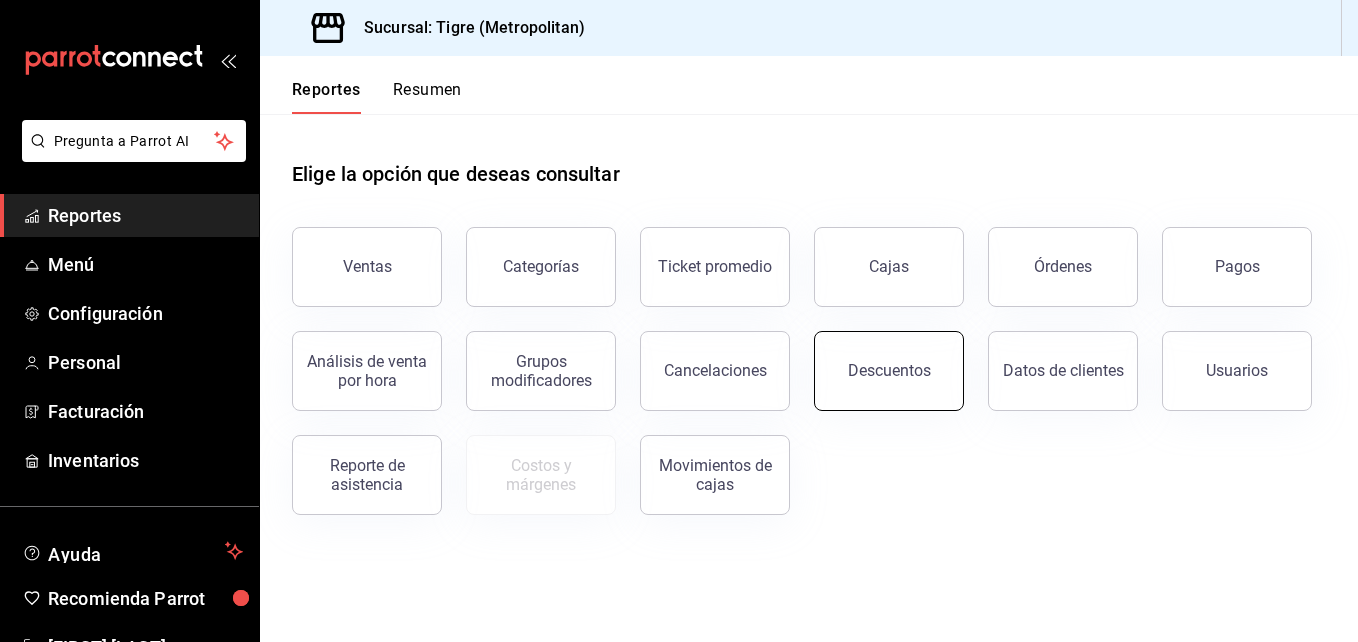 click on "Descuentos" at bounding box center [889, 371] 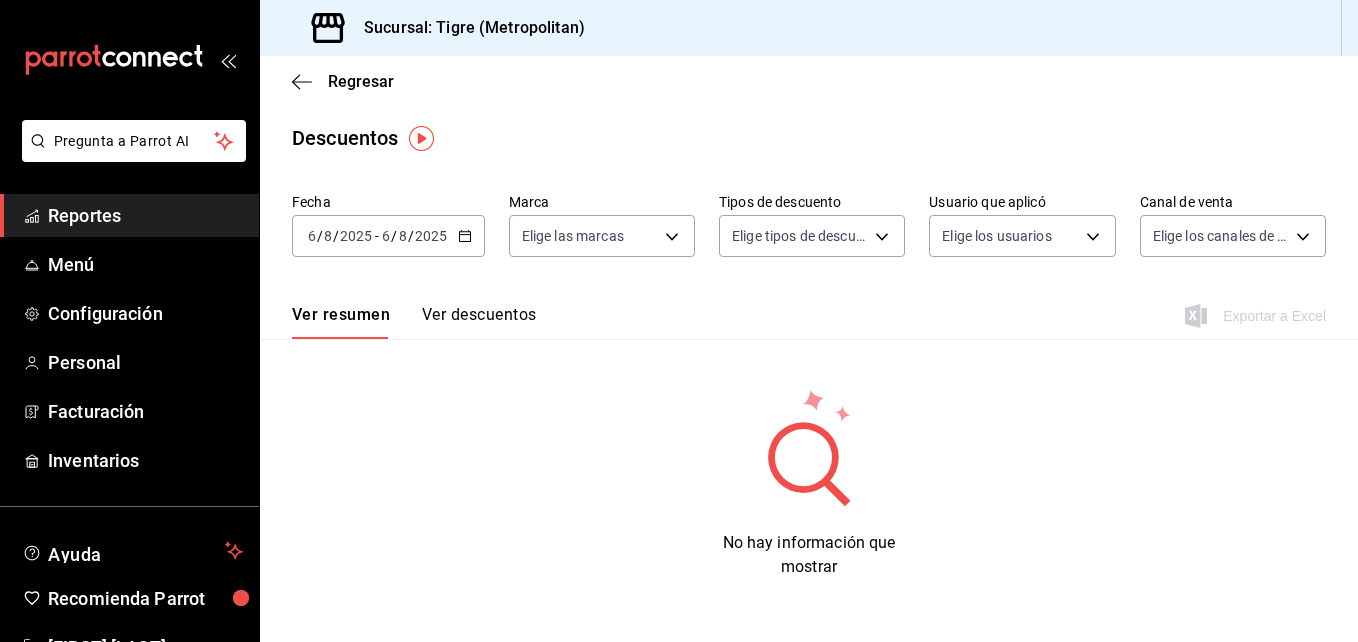 click 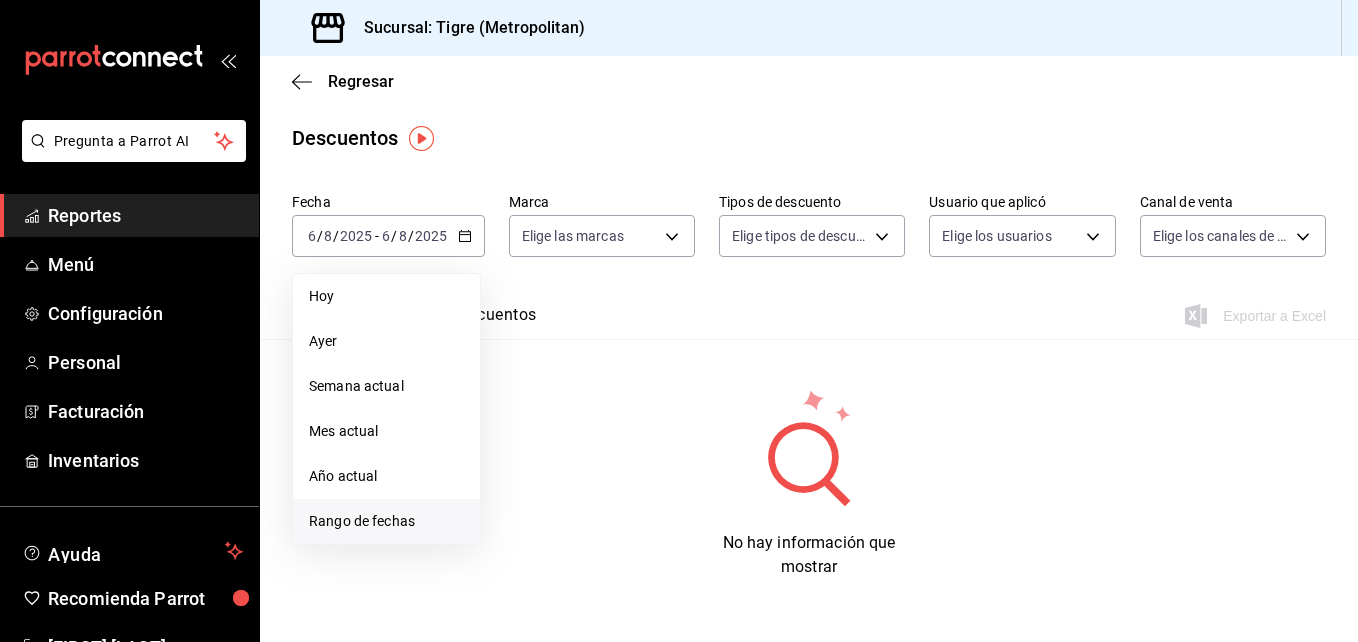 click on "Rango de fechas" at bounding box center [386, 521] 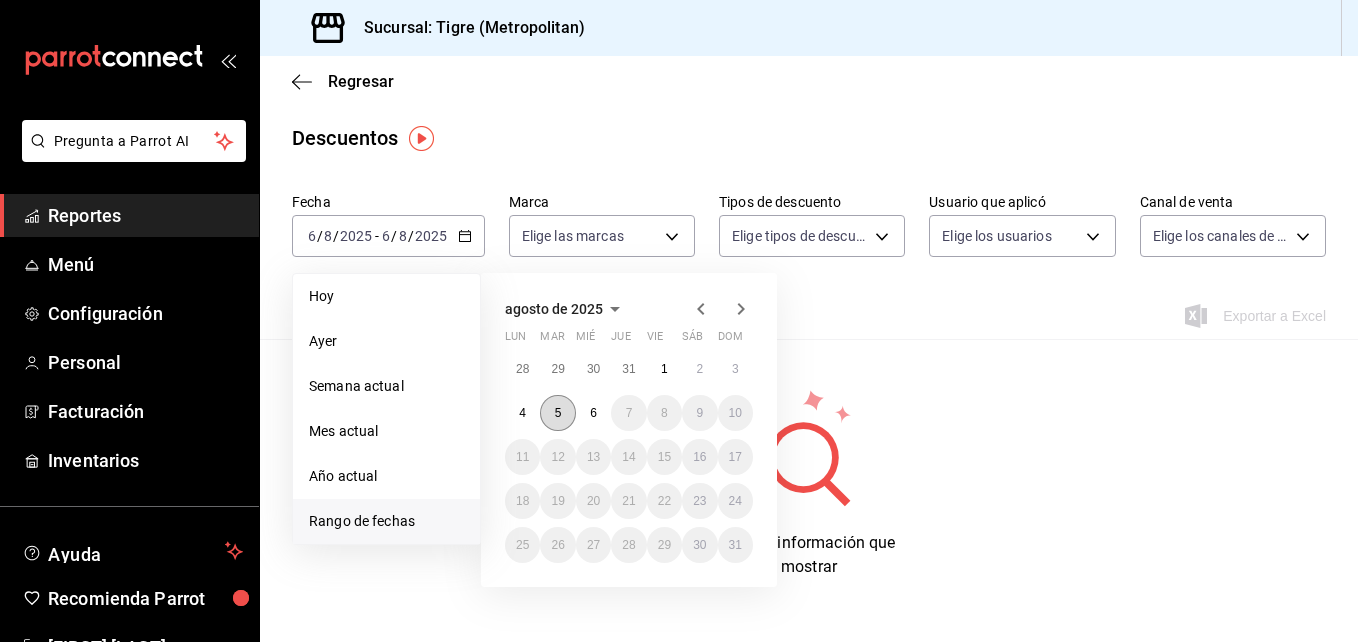 click on "5" at bounding box center (557, 413) 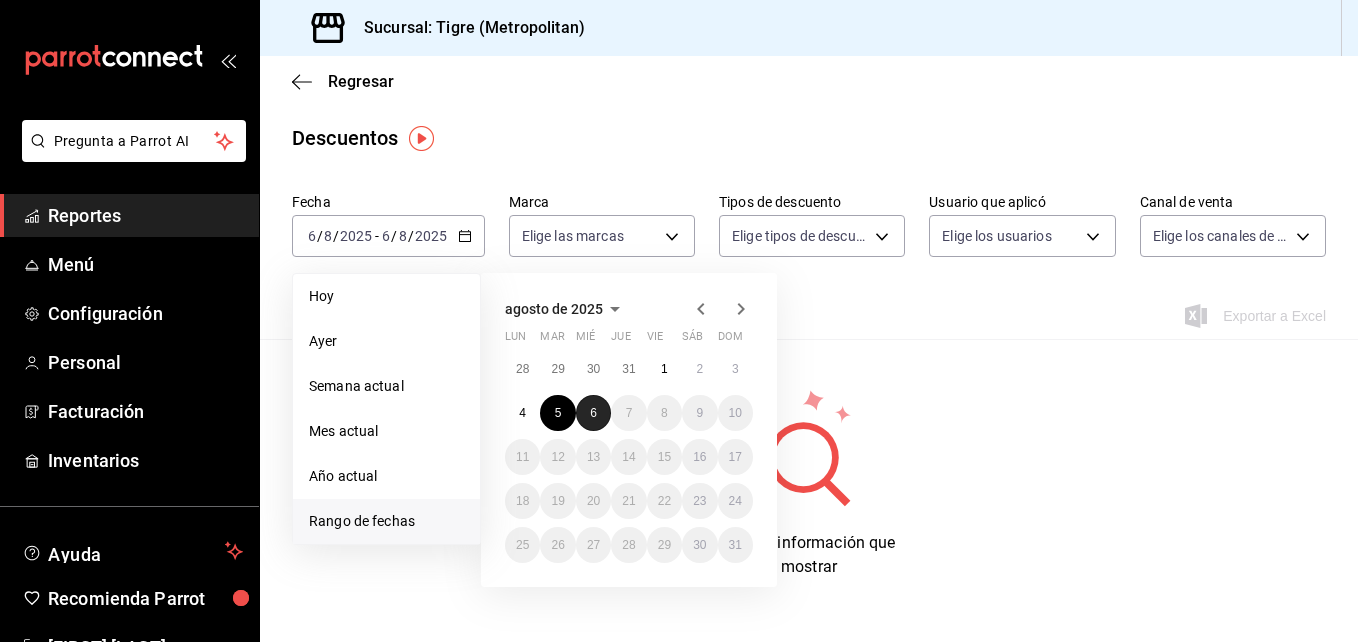 click on "6" at bounding box center [593, 413] 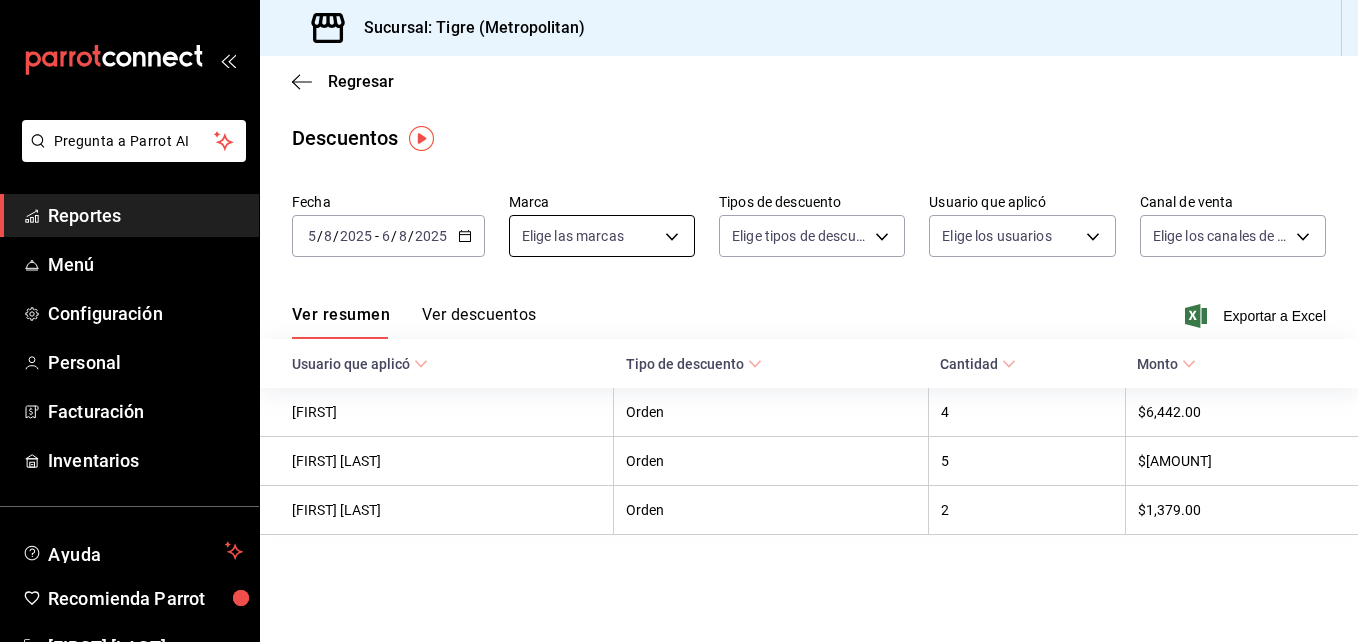 click on "Pregunta a Parrot AI Reportes   Menú   Configuración   Personal   Facturación   Inventarios   Ayuda Recomienda Parrot   [FIRST] [LAST]   Sugerir nueva función   Sucursal: Tigre (Metropolitan) Regresar Descuentos Fecha 2025-08-05 5 / 8 / 2025 - 2025-08-06 6 / 8 / 2025 Marca Elige las marcas Tipos de descuento Elige tipos de descuento Usuario que aplicó Elige los usuarios Canal de venta Elige los canales de venta Ver resumen Ver descuentos Exportar a Excel Usuario que aplicó Tipo de descuento Cantidad Monto [FIRST] [LAST] Orden 4 $6,442.00 [FIRST] [LAST] Orden 5 $2,182.60 [FIRST] [LAST] Orden 2 $1,379.00 Pregunta a Parrot AI Reportes   Menú   Configuración   Personal   Facturación   Inventarios   Ayuda Recomienda Parrot   [FIRST] [LAST]   Sugerir nueva función   GANA 1 MES GRATIS EN TU SUSCRIPCIÓN AQUÍ Ver video tutorial Ir a video Visitar centro de ayuda [PHONE] soporte@[EMAIL] Visitar centro de ayuda [PHONE] soporte@[EMAIL]" at bounding box center (679, 321) 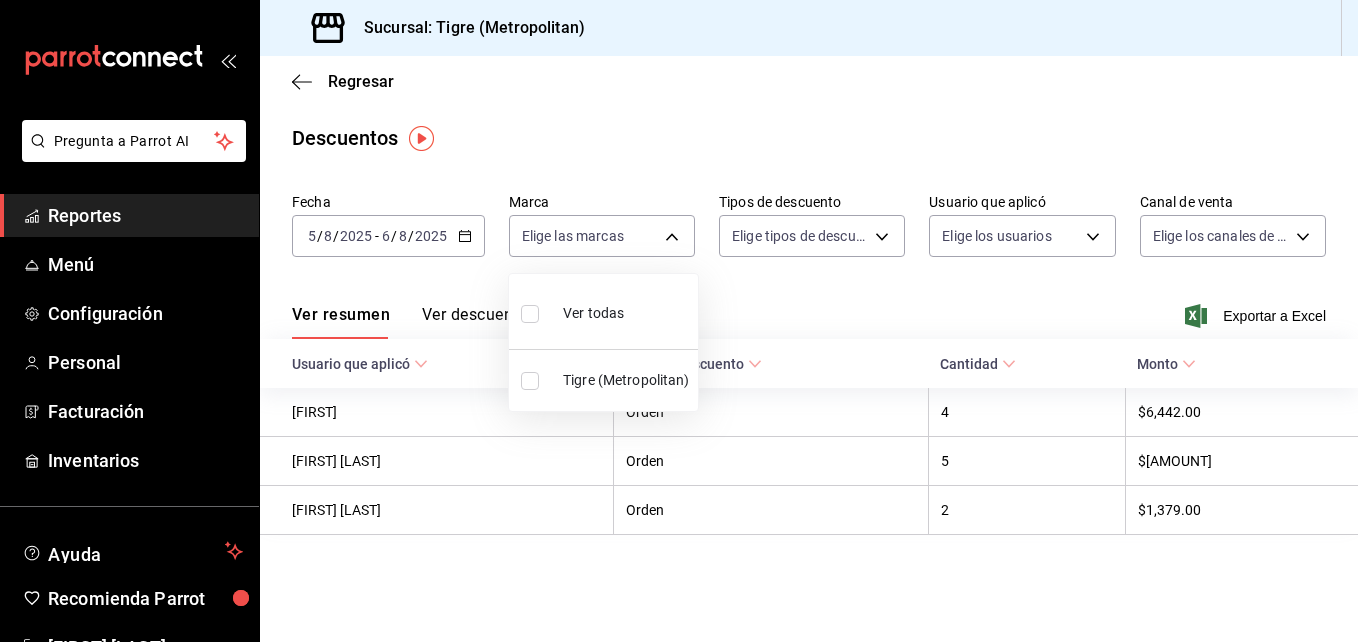 click at bounding box center (530, 314) 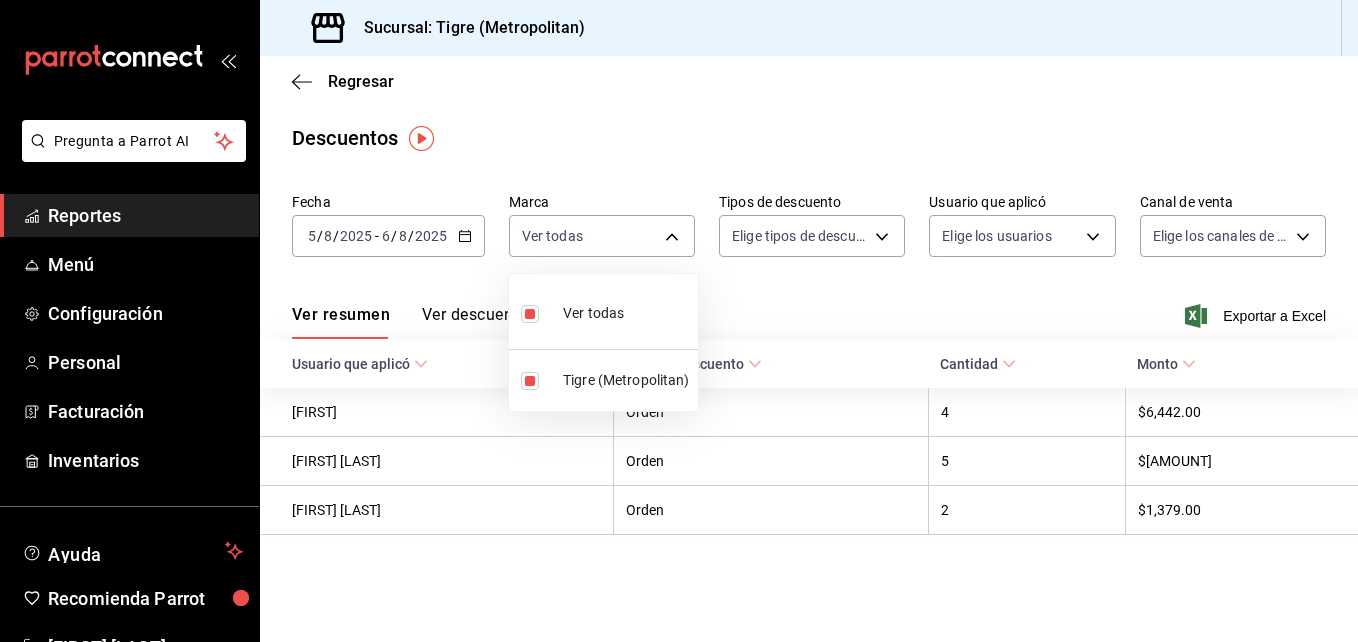 click at bounding box center (679, 321) 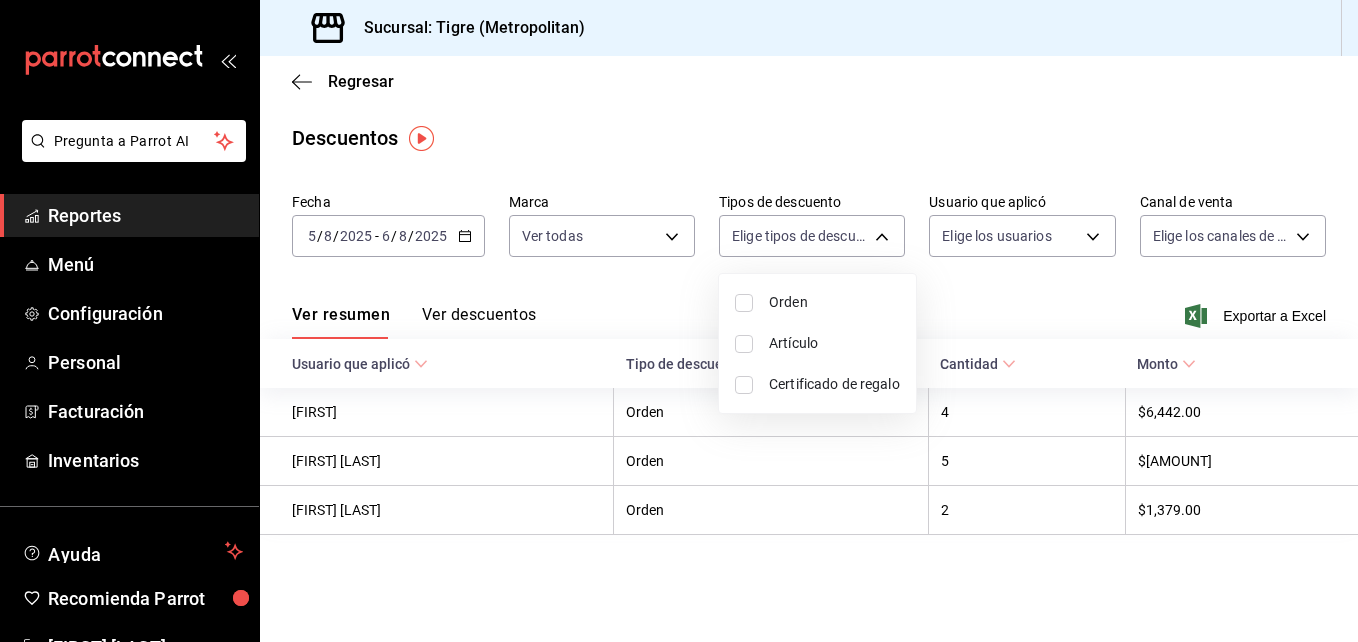 click on "Pregunta a Parrot AI Reportes   Menú   Configuración   Personal   Facturación   Inventarios   Ayuda Recomienda Parrot   [FIRST] [LAST]   Sugerir nueva función   Sucursal: Tigre (Metropolitan) Regresar Descuentos Fecha 2025-08-05 5 / 8 / 2025 - 2025-08-06 6 / 8 / 2025 Marca Ver todas d2a20516-989b-40fe-838d-c8b0b31ef0ff Tipos de descuento Elige tipos de descuento Usuario que aplicó Elige los usuarios Canal de venta Elige los canales de venta Ver resumen Ver descuentos Exportar a Excel Usuario que aplicó Tipo de descuento Cantidad Monto [FIRST] [LAST] Orden 4 $6,442.00 [FIRST] [LAST] Orden 5 $2,182.60 [FIRST] [LAST] Orden 2 $1,379.00 Pregunta a Parrot AI Reportes   Menú   Configuración   Personal   Facturación   Inventarios   Ayuda Recomienda Parrot   [FIRST] [LAST]   Sugerir nueva función   GANA 1 MES GRATIS EN TU SUSCRIPCIÓN AQUÍ Ver video tutorial Ir a video Visitar centro de ayuda (81) 2046 6363 soporte@parrotsoftware.io Visitar centro de ayuda (81) 2046 6363 soporte@parrotsoftware.io" at bounding box center [679, 321] 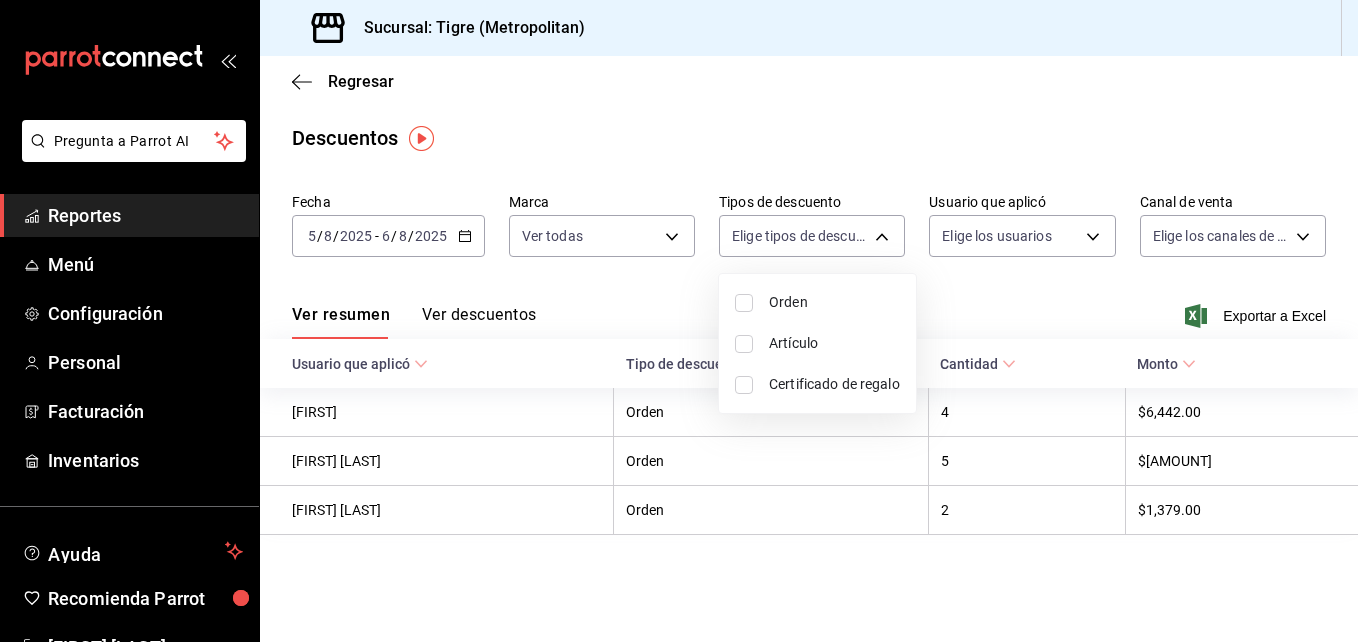 click at bounding box center (744, 303) 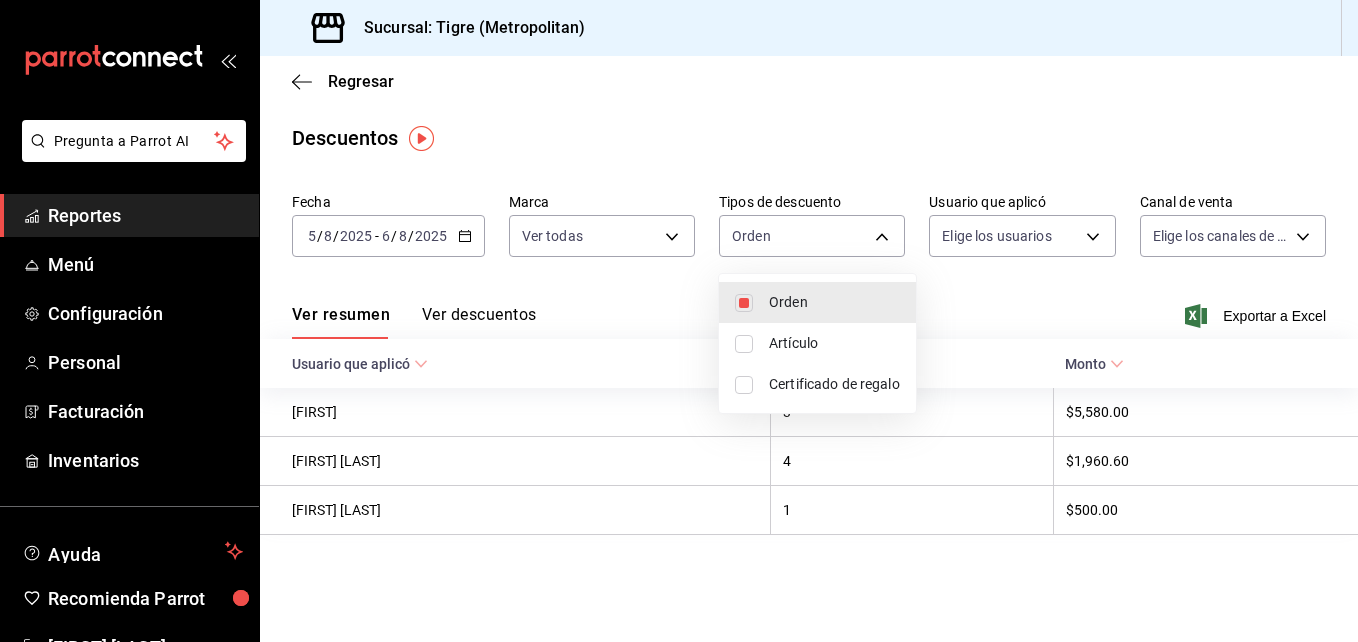 click at bounding box center (744, 344) 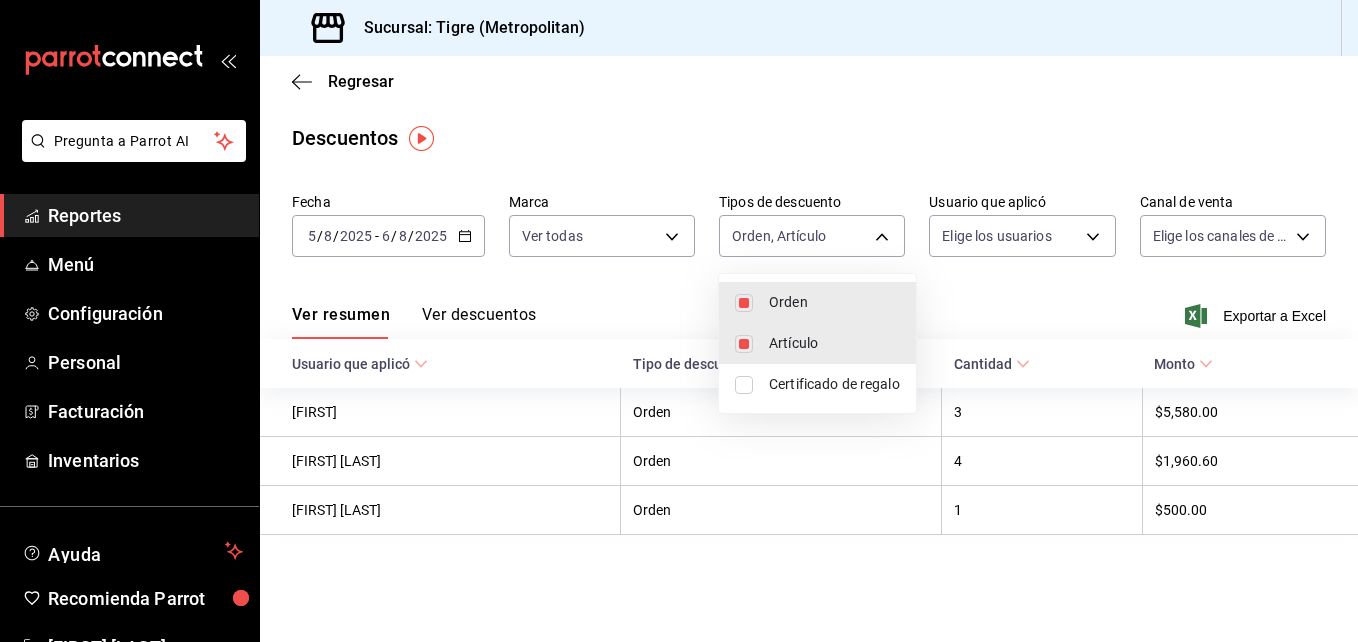 click at bounding box center [744, 385] 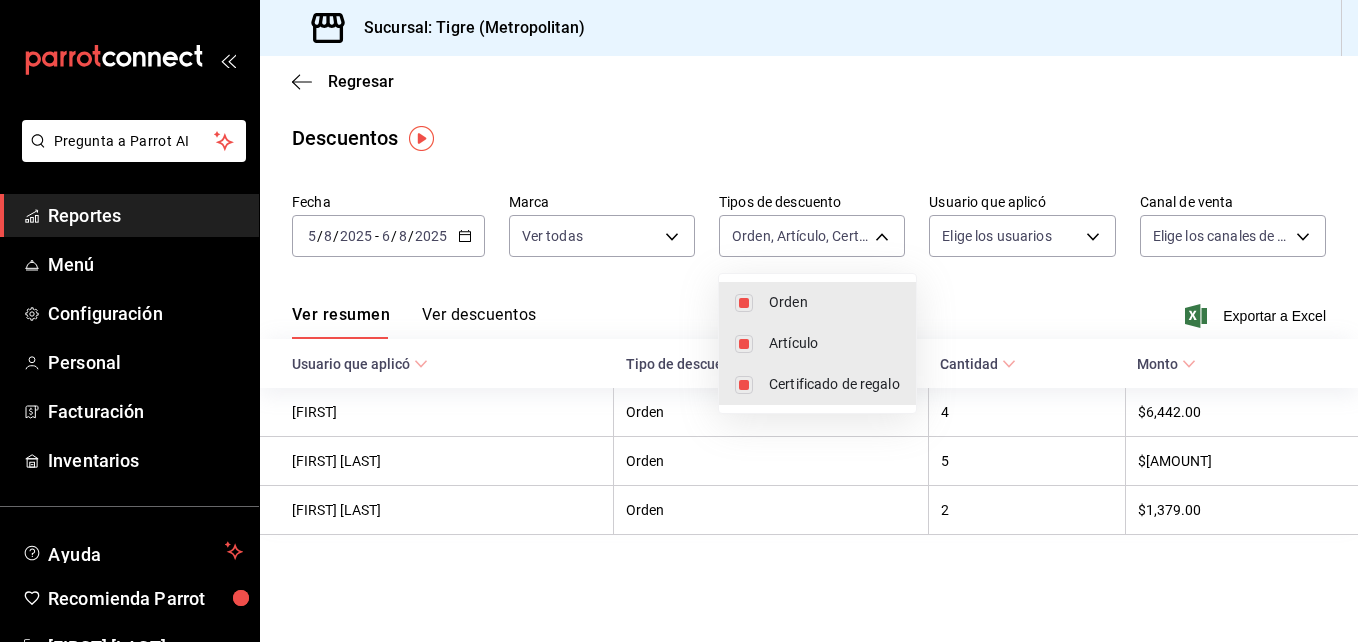 click at bounding box center [679, 321] 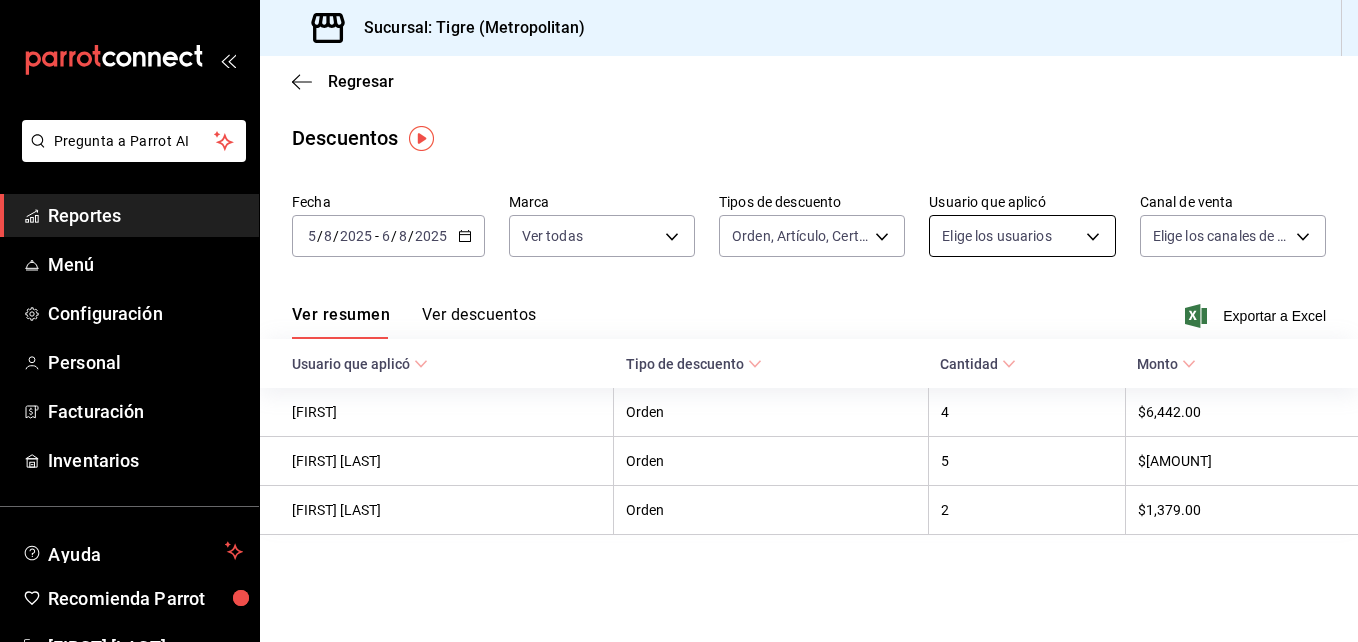 click on "Pregunta a Parrot AI Reportes   Menú   Configuración   Personal   Facturación   Inventarios   Ayuda Recomienda Parrot   [FIRST] [LAST]   Sugerir nueva función   Sucursal: Tigre (Metropolitan) Regresar Descuentos Fecha 2025-08-05 5 / 8 / 2025 - 2025-08-06 6 / 8 / 2025 Marca Ver todas d2a20516-989b-40fe-838d-c8b0b31ef0ff Tipos de descuento Orden, Artículo, Certificado de regalo ORDER,ORDER_ITEM,CARD_REWARD Usuario que aplicó Elige los usuarios Canal de venta Elige los canales de venta Ver resumen Ver descuentos Exportar a Excel Usuario que aplicó Tipo de descuento Cantidad Monto [FIRST] [LAST] Orden 4 $6,442.00 [FIRST] [LAST] Orden 5 $2,182.60 [FIRST] [LAST] Orden 2 $1,379.00 Pregunta a Parrot AI Reportes   Menú   Configuración   Personal   Facturación   Inventarios   Ayuda Recomienda Parrot   [FIRST] [LAST]   Sugerir nueva función   GANA 1 MES GRATIS EN TU SUSCRIPCIÓN AQUÍ Ver video tutorial Ir a video Visitar centro de ayuda [PHONE] soporte@[EMAIL] Visitar centro de ayuda" at bounding box center [679, 321] 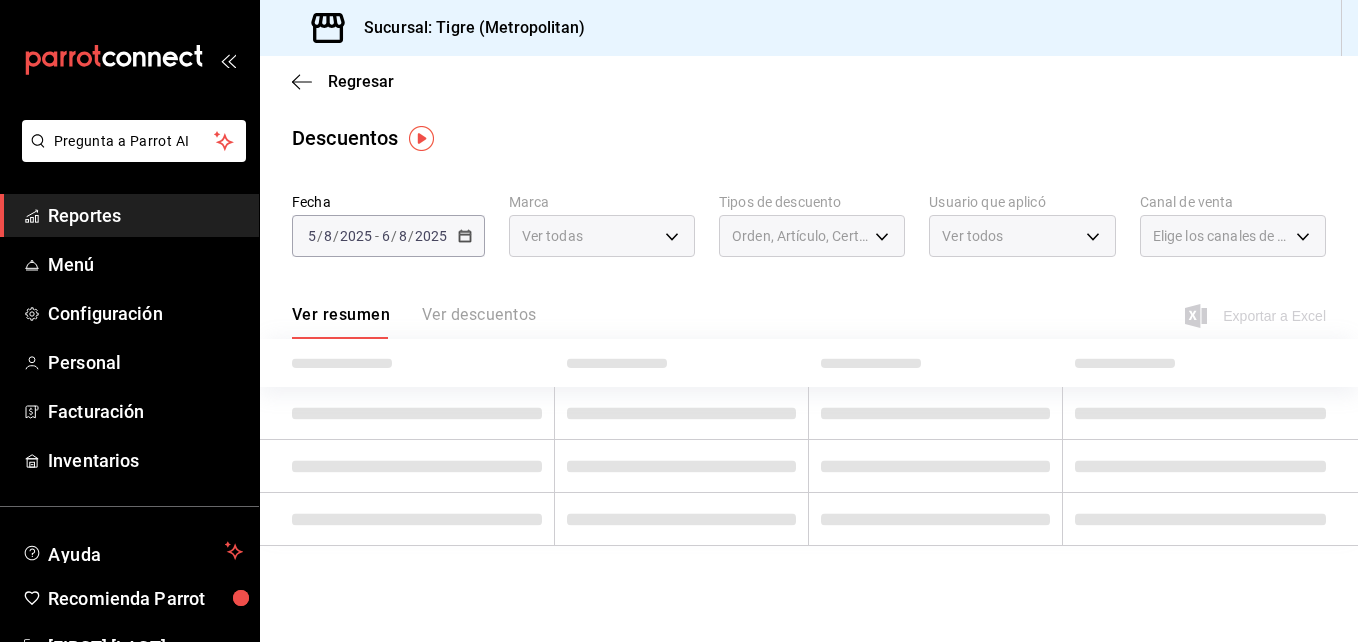 type on "f35160d8-54ba-4db1-bdce-4efd491f49cb,785f5c77-f7bb-4ea9-9466-3235ed2dfa9c,afbe5b7f-18d2-4a2f-90d5-316c9d2ede99,5d5f9dc2-7378-4c2e-960c-9912591db6f3,c6bc7a00-d007-4311-b2a3-c81bc11e0a29,6aa5844e-2abd-472e-8fd2-57b95c306773,adac4ce0-3edd-49e9-80b0-154a2663367e,3747a56c-0f44-4736-b1cf-cd8715411f74,60bfa518-bfe8-4605-8d81-a267c1294115,c9c38453-fa35-4648-8135-30cc44eef876,3be9dbe1-3b8d-400e-9ba6-cca4c18fc4cf,88b971b9-807d-425d-84d2-20010d32fa9c,58752191-d976-4332-8a09-450eeaa3e917,9ab10098-c6b0-4e3c-b20b-9b17d8d51044,d10a0dfb-1707-419b-9e75-69e5789a11ea,e7ef5457-bfc4-4e67-b22b-19882d92b588,0d40fdad-f874-4a03-a064-691ad861b156,8b505024-6031-4f39-8c1b-ff2d9c8fe644,2d60102c-e306-4d24-8860-51043bd3cc4a,87528974-2b26-4c70-b637-ce6af4a15666,51010958-4a78-4e4b-9dd6-a4a69c6c67e5,b21cd24c-4560-461a-a69f-6c32a7eb8ecb,90dd5e47-7031-4004-8807-f3a01a8c0daa,f2974d71-f038-42e5-af92-ef6e44538a89,8c81b09c-2c47-430f-9fa9-11cb2f852ea0,b2e0640a-7192-4420-9838-ebbca6fa9895,37dd4172-5e5a-4489-8c52-e8e528873f30,8e7b60f3-6482-431e-a8d...[UUID]" 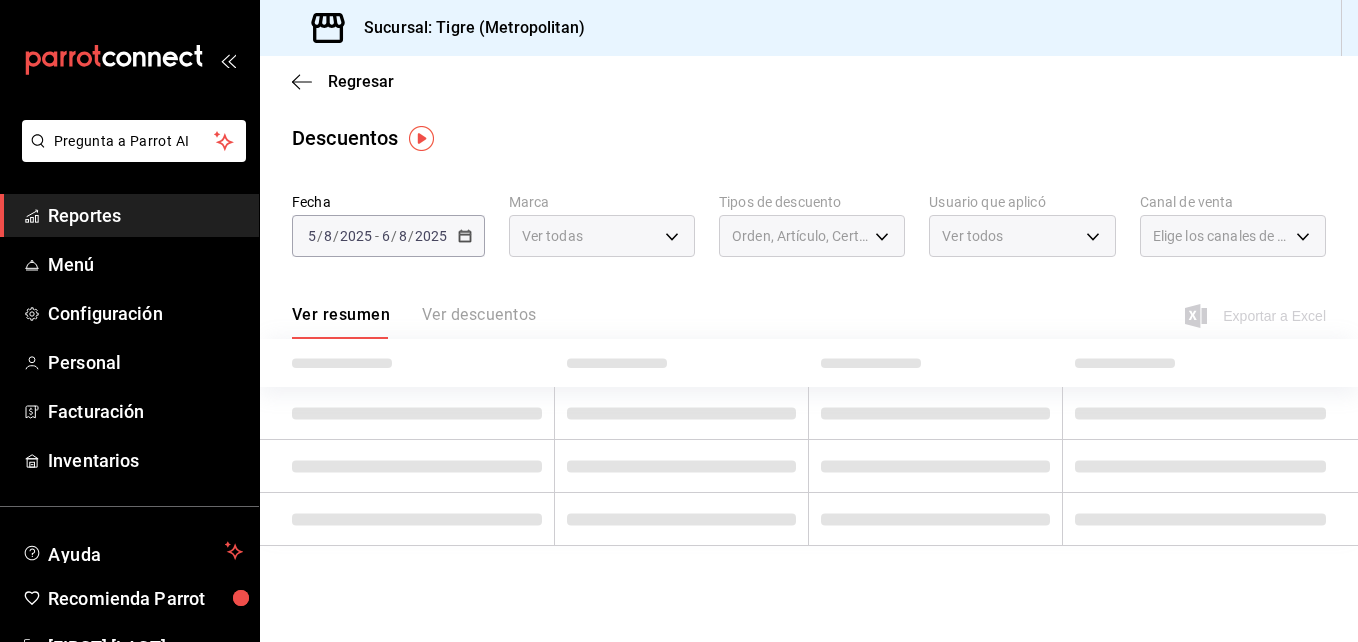 click at bounding box center [679, 321] 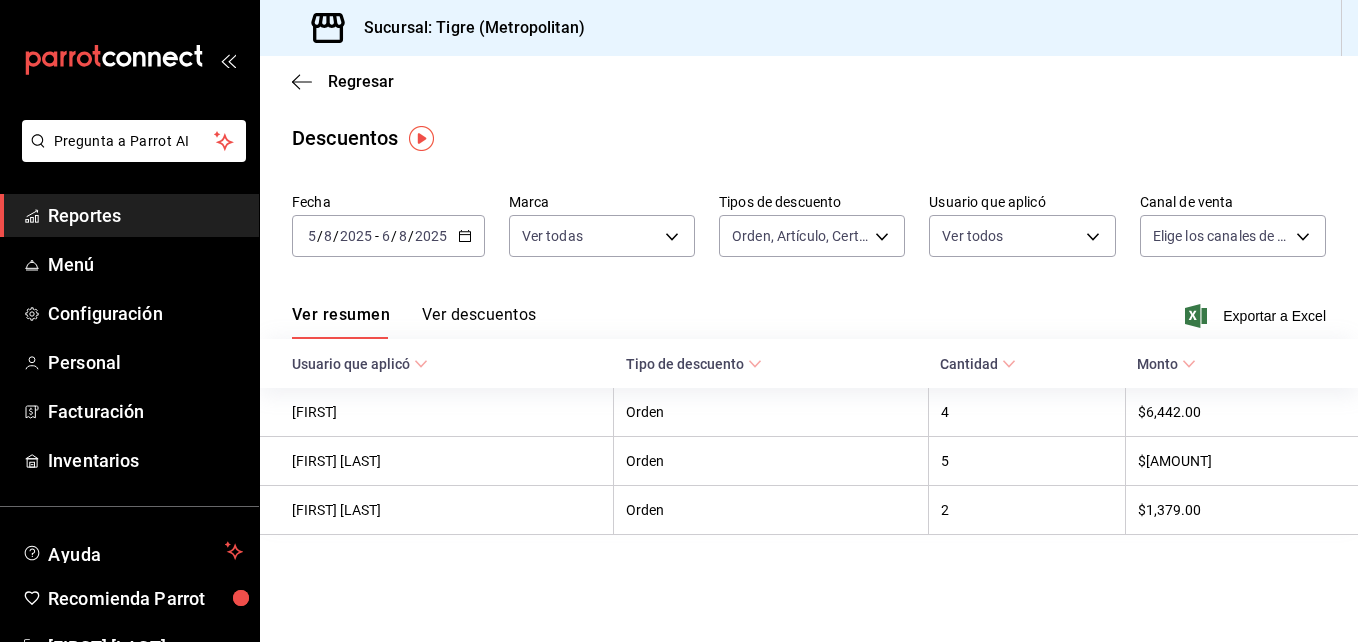click on "Regresar" at bounding box center (809, 81) 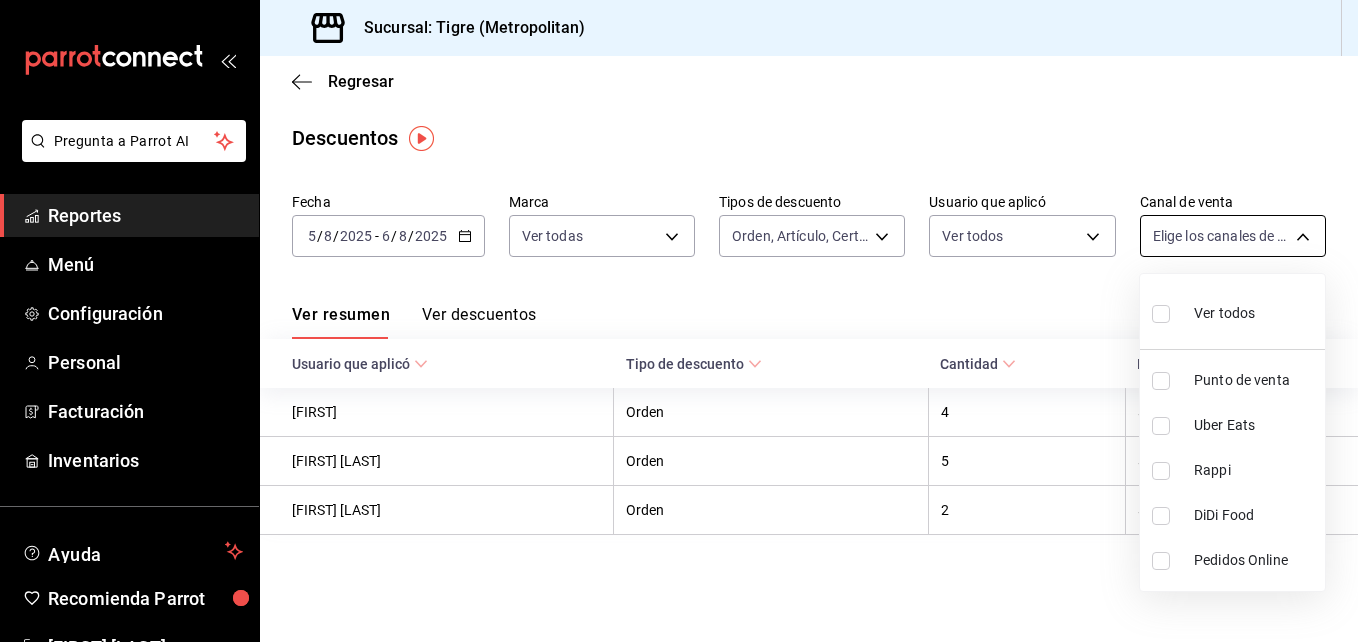 click on "Pregunta a Parrot AI Reportes   Menú   Configuración   Personal   Facturación   Inventarios   Ayuda Recomienda Parrot   [FIRST] [LAST]   Sugerir nueva función   Sucursal: Tigre (Metropolitan) Regresar Descuentos Fecha 2025-08-05 5 / 8 / 2025 - 2025-08-06 6 / 8 / 2025 Marca Ver todas d2a20516-989b-40fe-838d-c8b0b31ef0ff Tipos de descuento Orden, Artículo, Certificado de regalo ORDER,ORDER_ITEM,CARD_REWARD Usuario que aplicó Ver todos Canal de venta Elige los canales de venta Ver resumen Ver descuentos Exportar a Excel Usuario que aplicó Tipo de descuento Cantidad Monto [FIRST] [LAST] Orden 4 $6,442.00 [FIRST] [LAST] Orden 5 $2,182.60 [FIRST] [LAST] Orden 2 $1,379.00 Pregunta a Parrot AI Reportes   Menú   Configuración   Personal   Facturación   Inventarios   Ayuda Recomienda Parrot   [FIRST] [LAST]   Sugerir nueva función   GANA 1 MES GRATIS EN TU SUSCRIPCIÓN AQUÍ Ver video tutorial Ir a video Visitar centro de ayuda ([PHONE]) soporte@[EMAIL] Visitar centro de ayuda Ver todos" at bounding box center (679, 321) 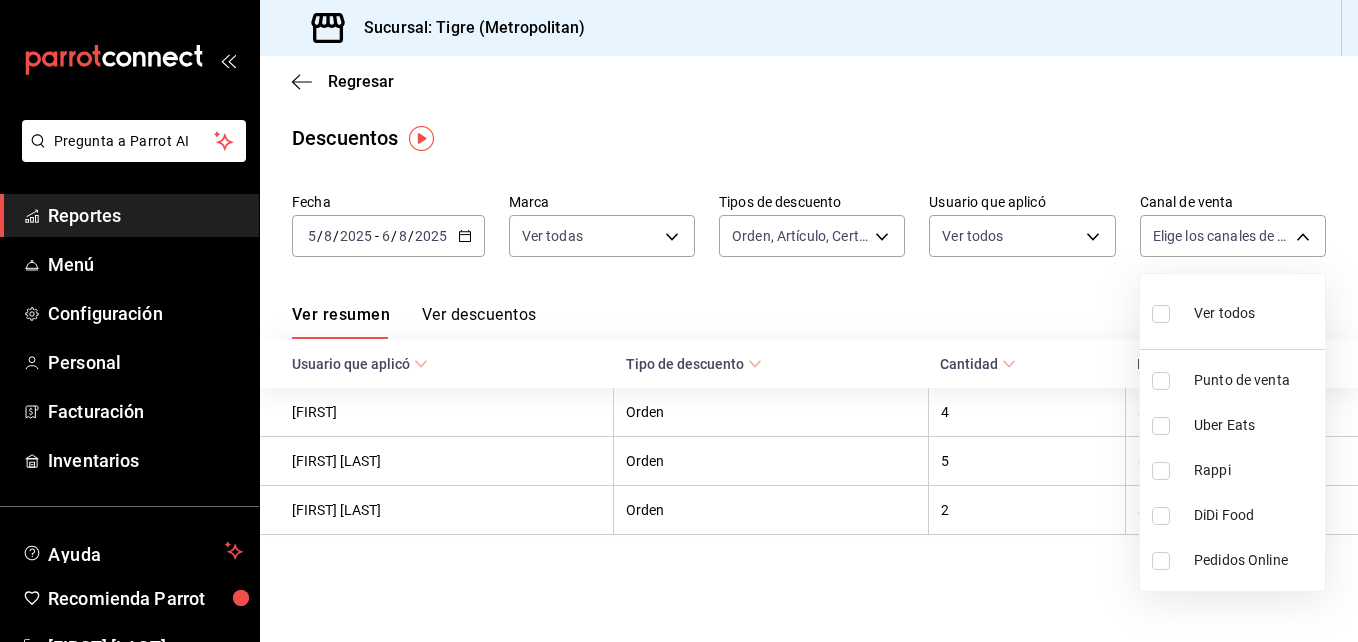 click at bounding box center [1161, 314] 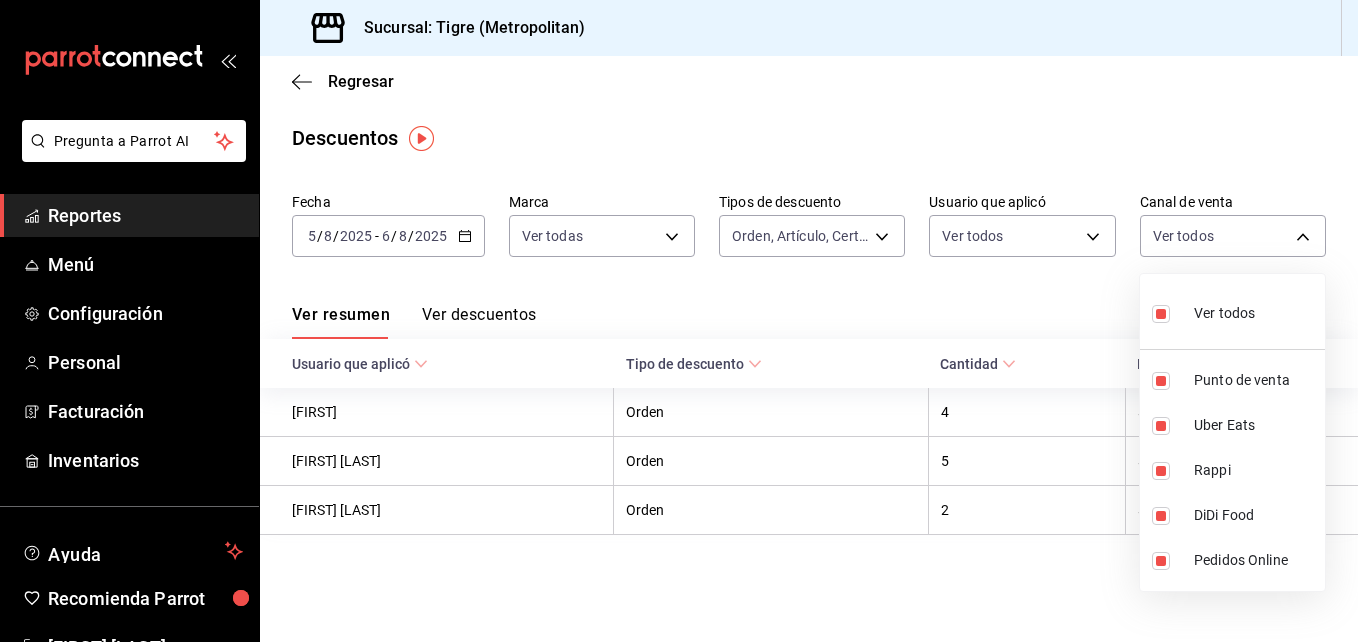 click at bounding box center (679, 321) 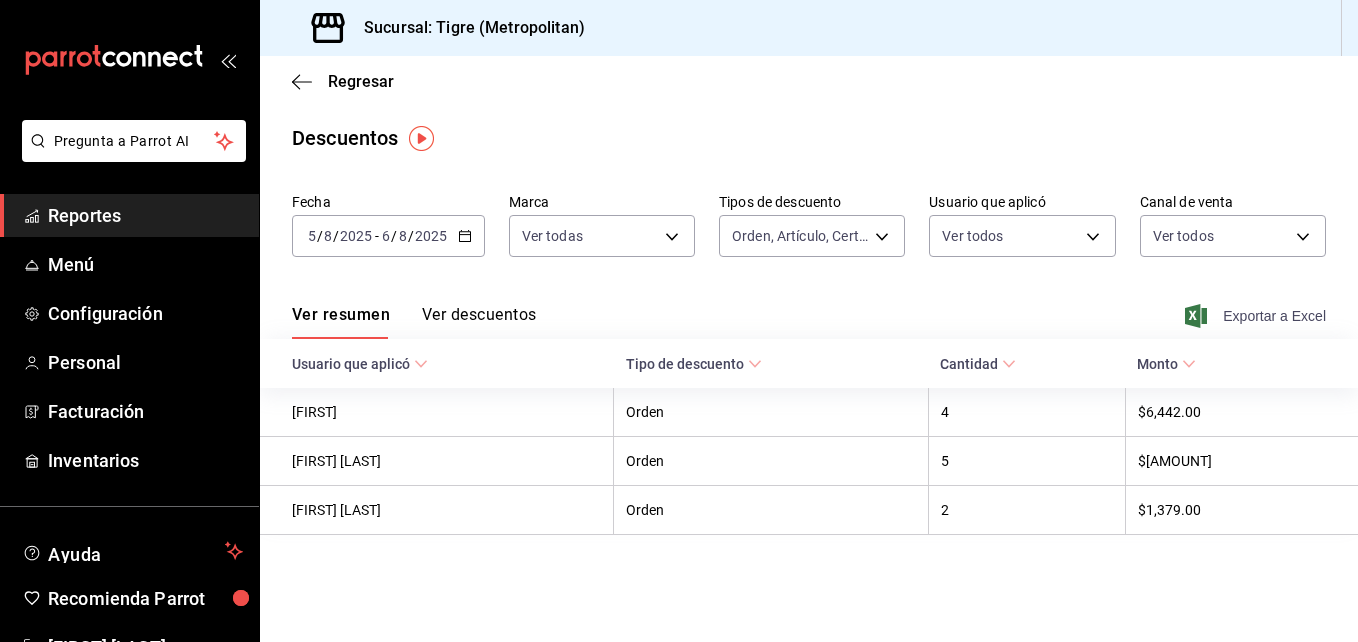 click on "Exportar a Excel" at bounding box center [1257, 316] 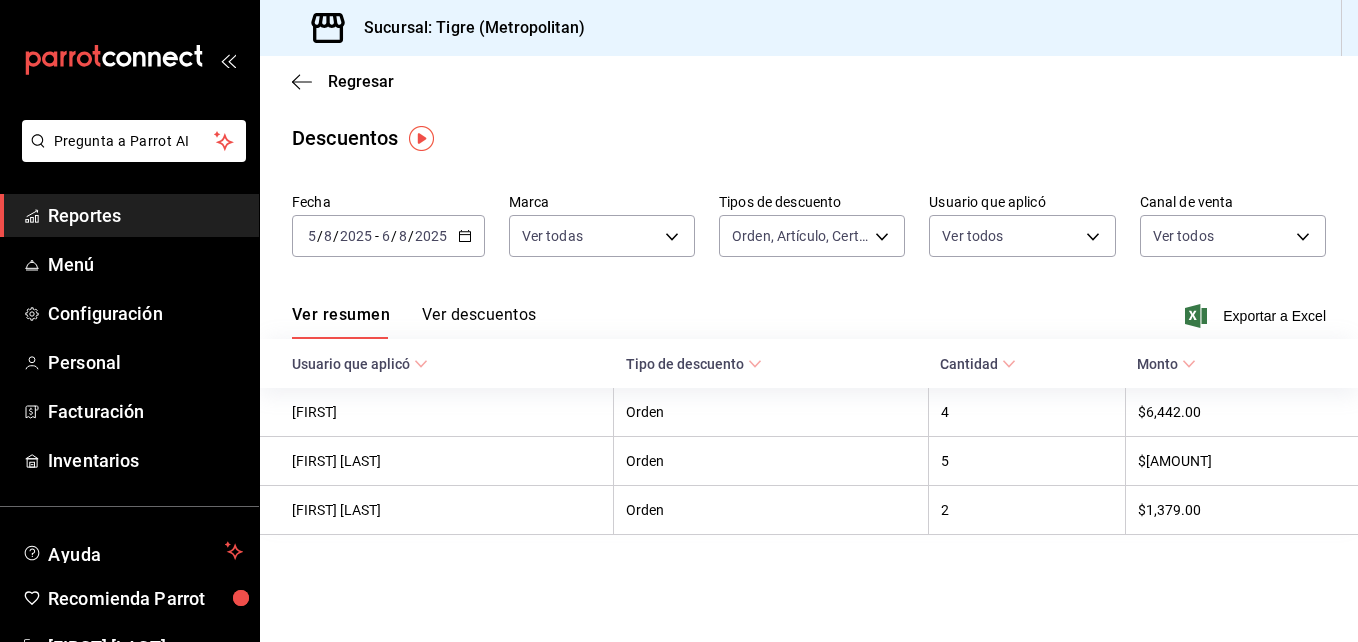 click on "Reportes" at bounding box center (145, 215) 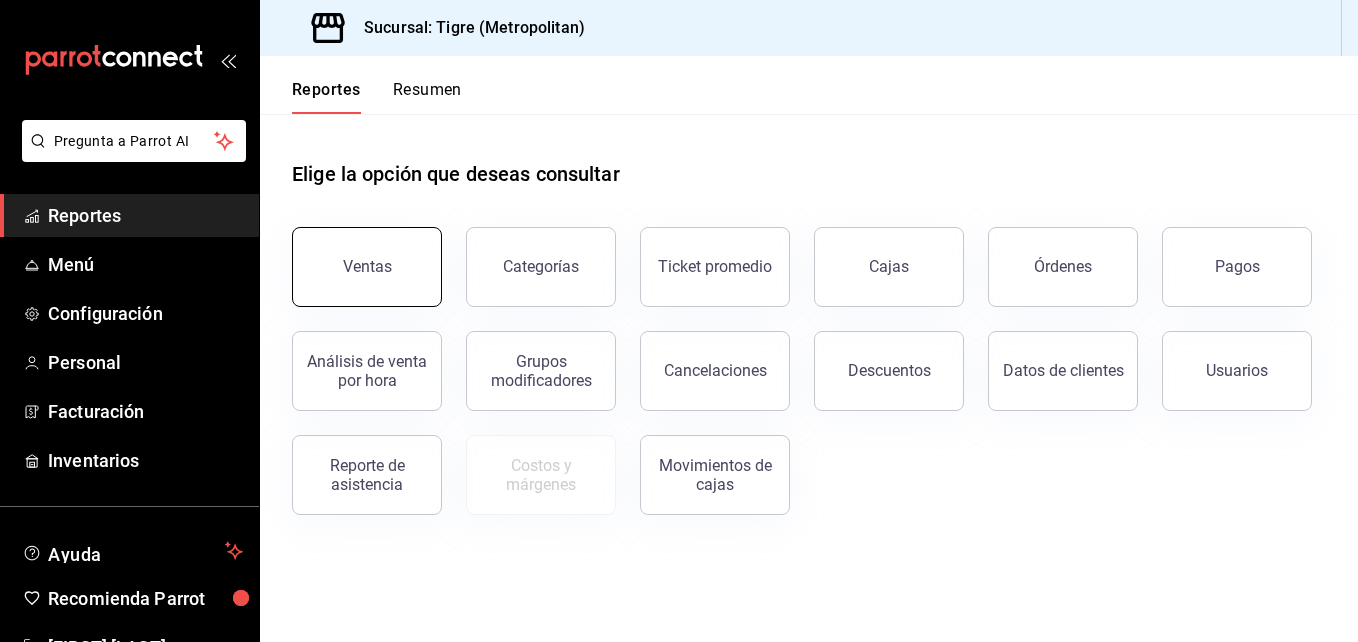click on "Ventas" at bounding box center (367, 266) 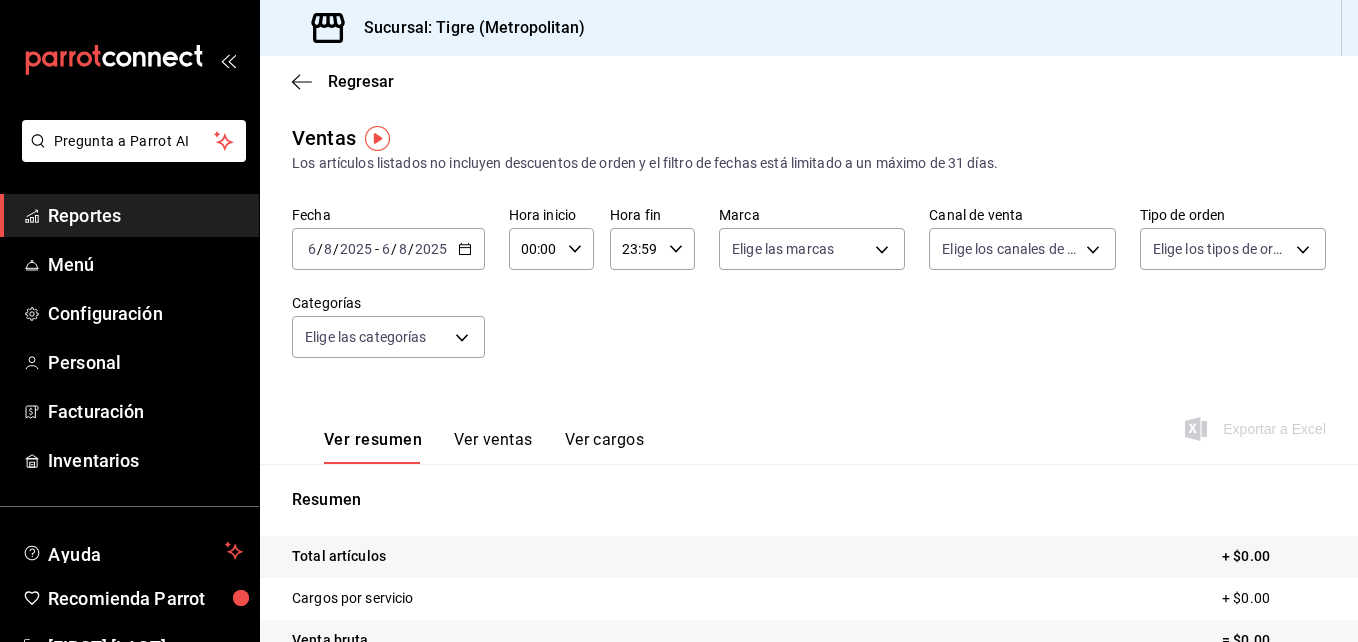 click 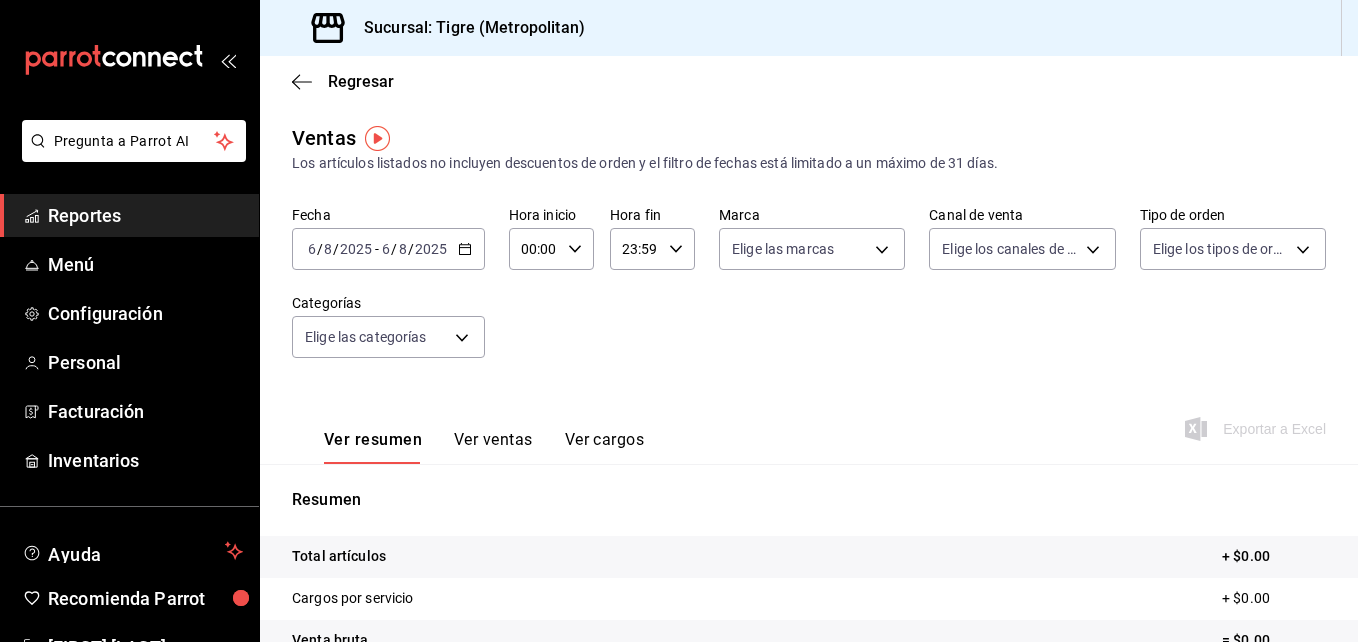 click 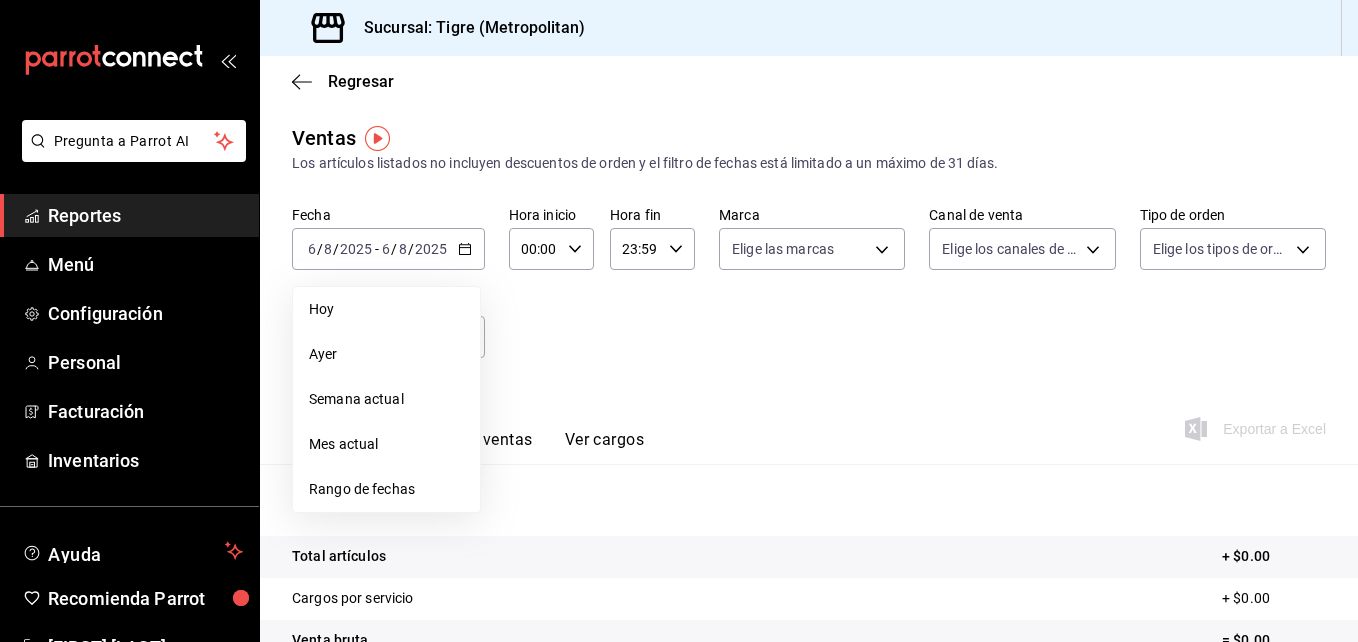 click on "Rango de fechas" at bounding box center (386, 489) 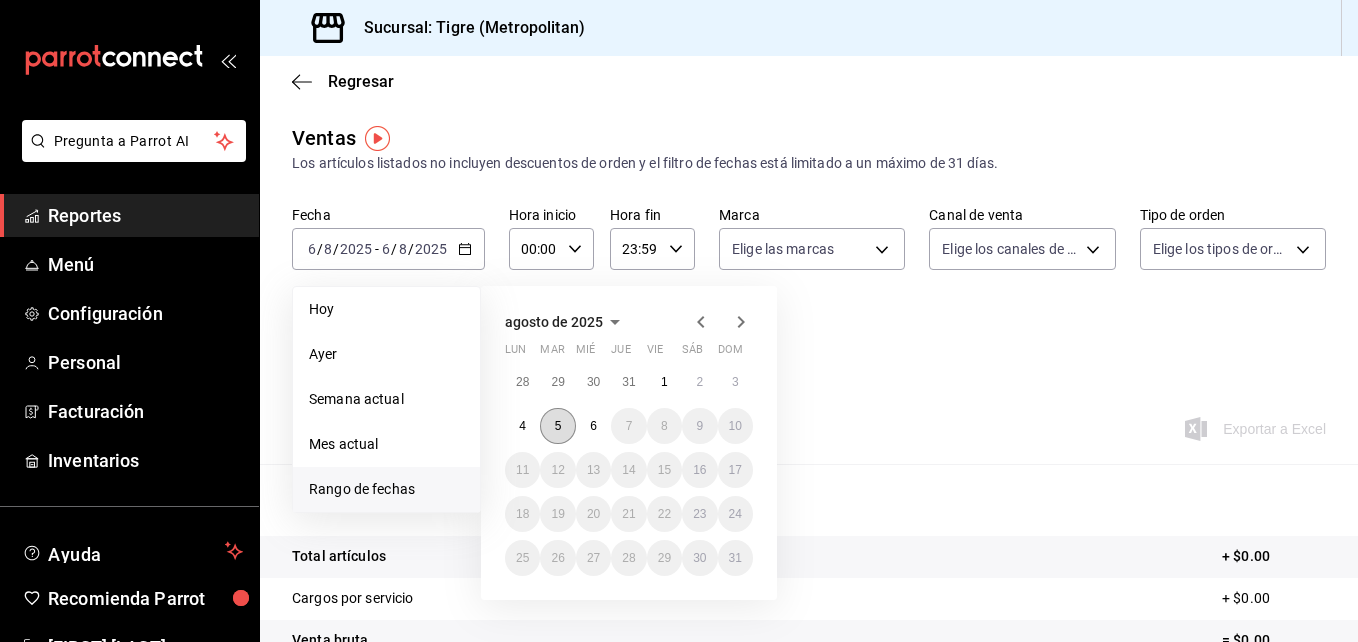 click on "5" at bounding box center [557, 426] 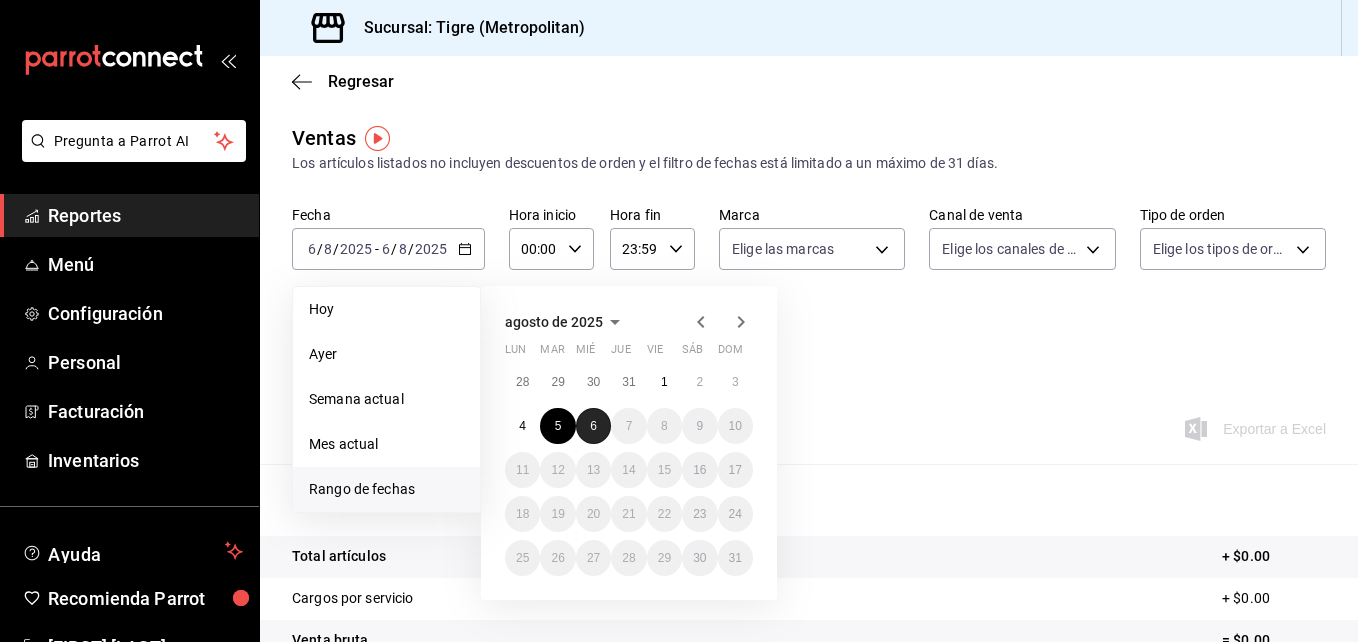 click on "6" at bounding box center (593, 426) 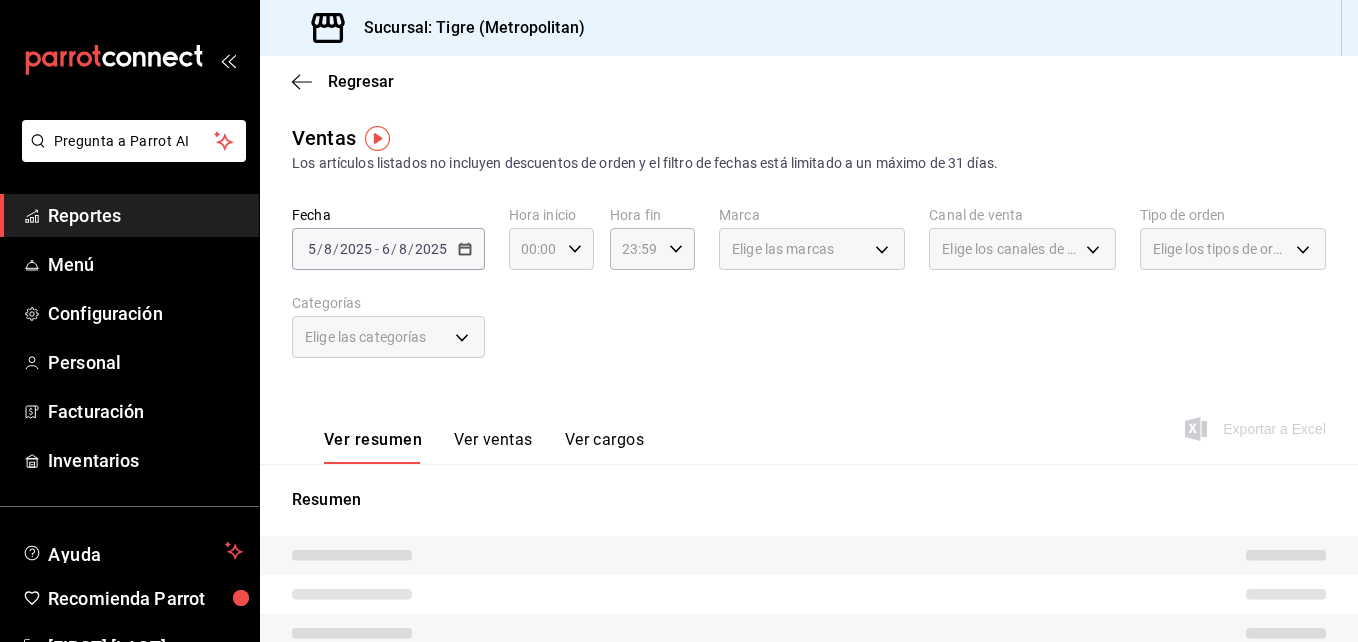 click 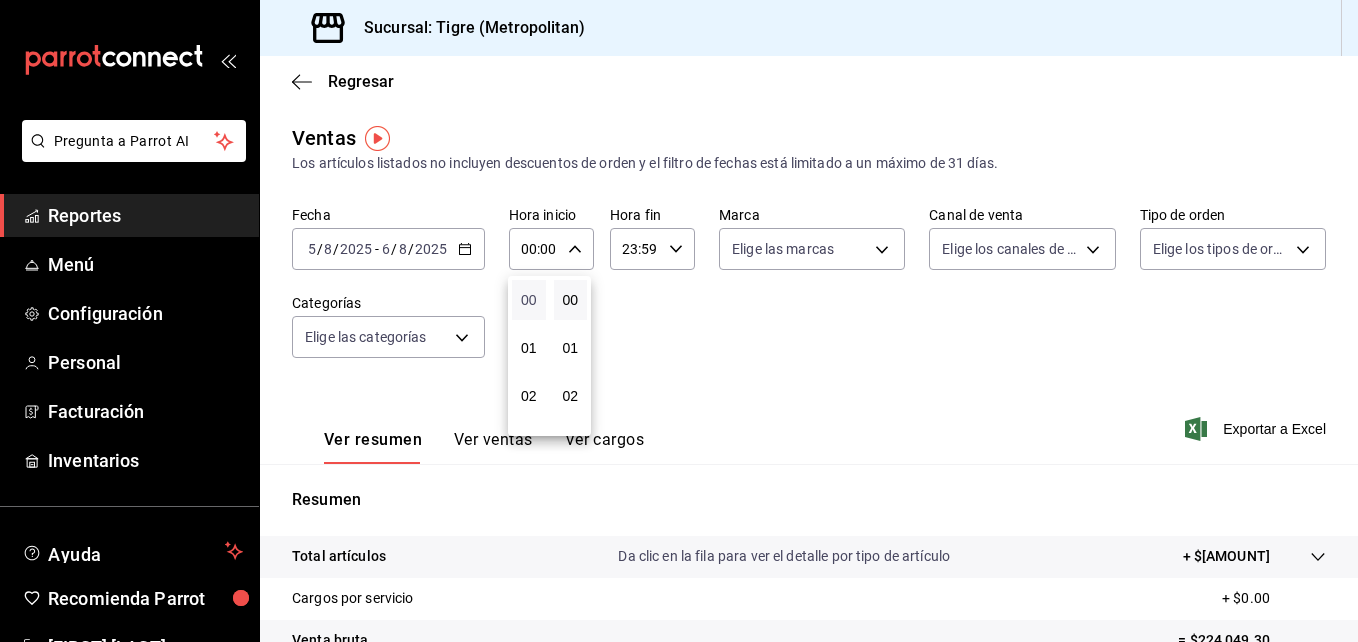 click on "00" at bounding box center [529, 300] 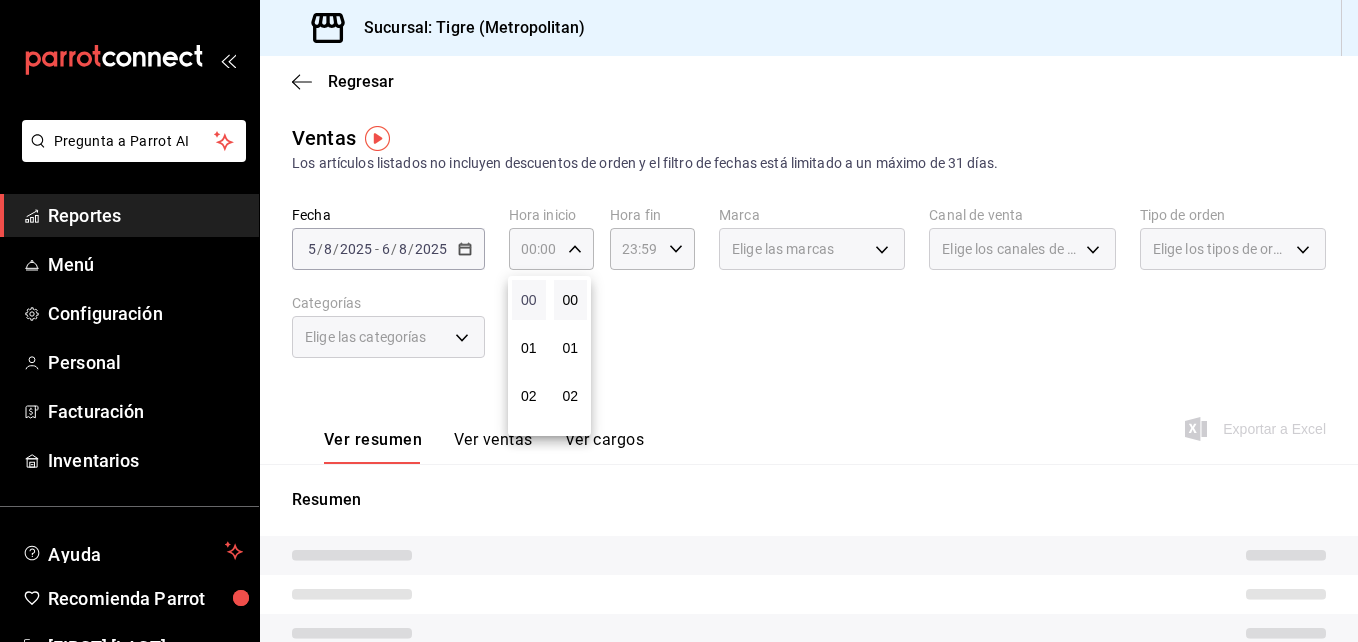 type 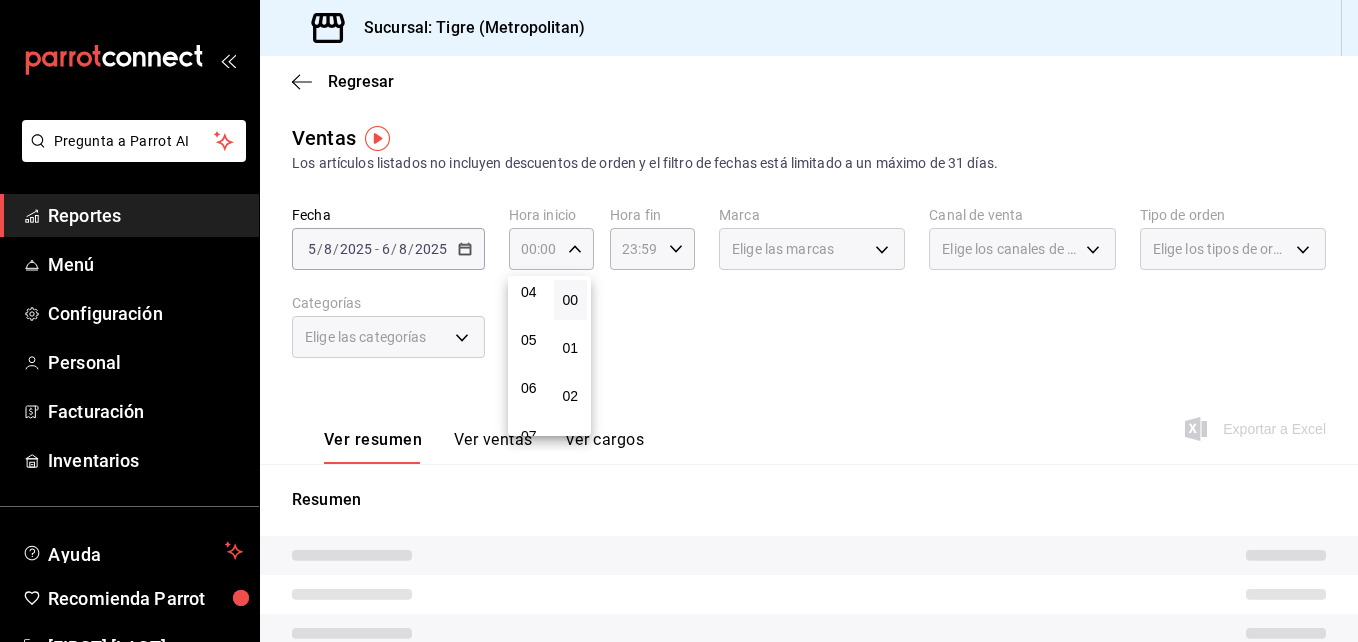 scroll, scrollTop: 240, scrollLeft: 0, axis: vertical 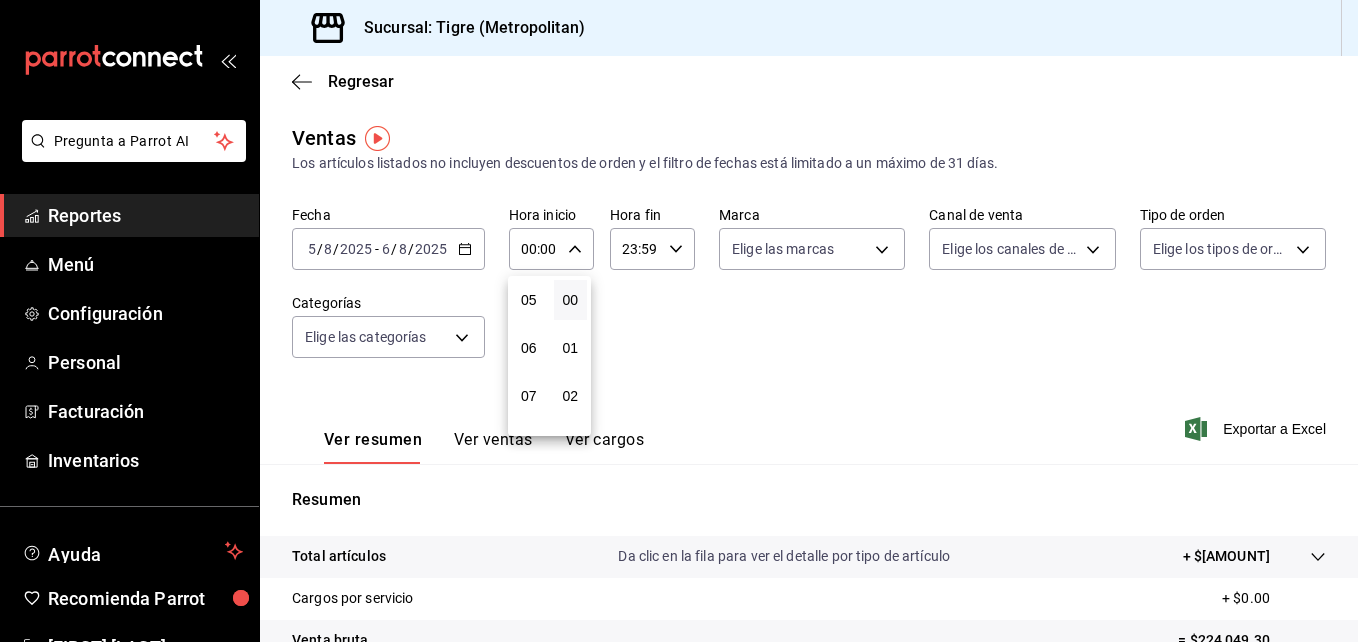 click on "05" at bounding box center [529, 300] 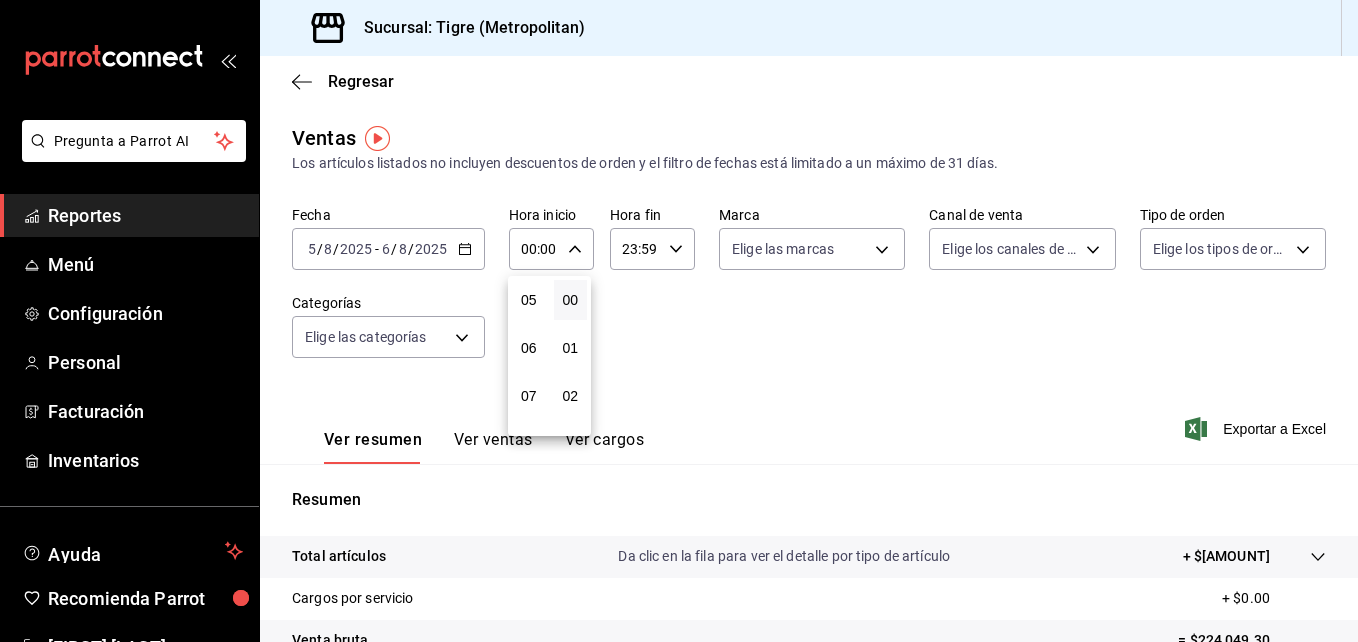 type on "05:00" 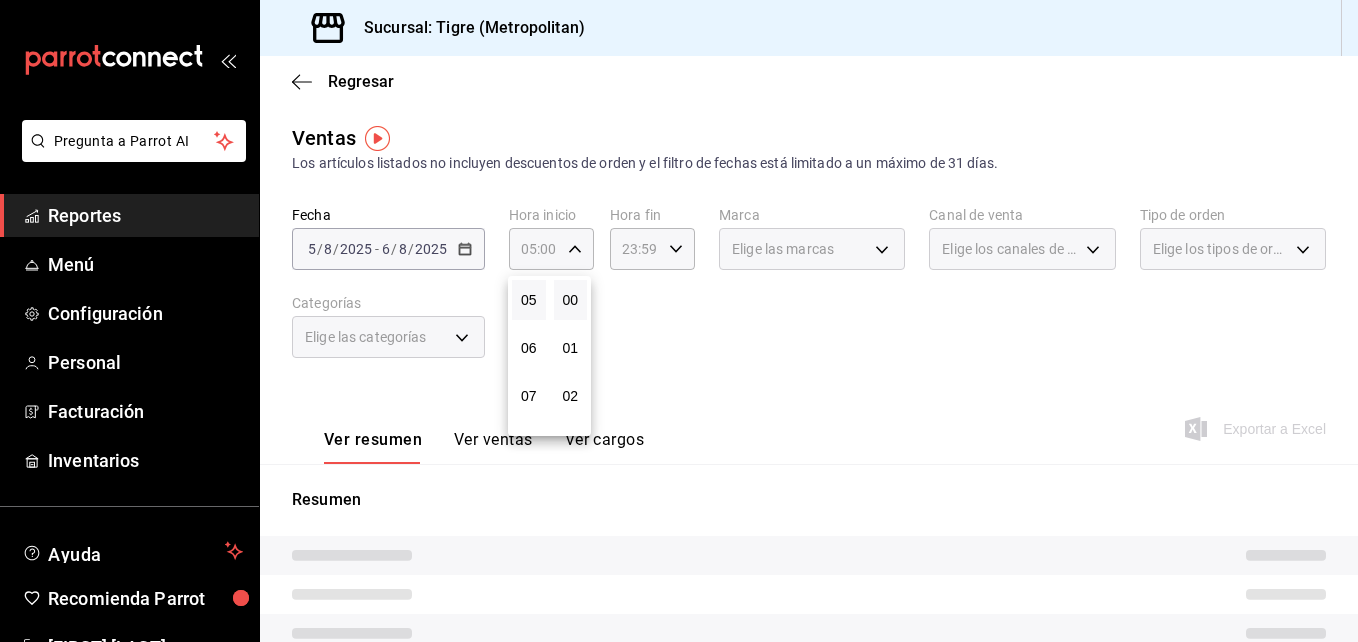 click at bounding box center (679, 321) 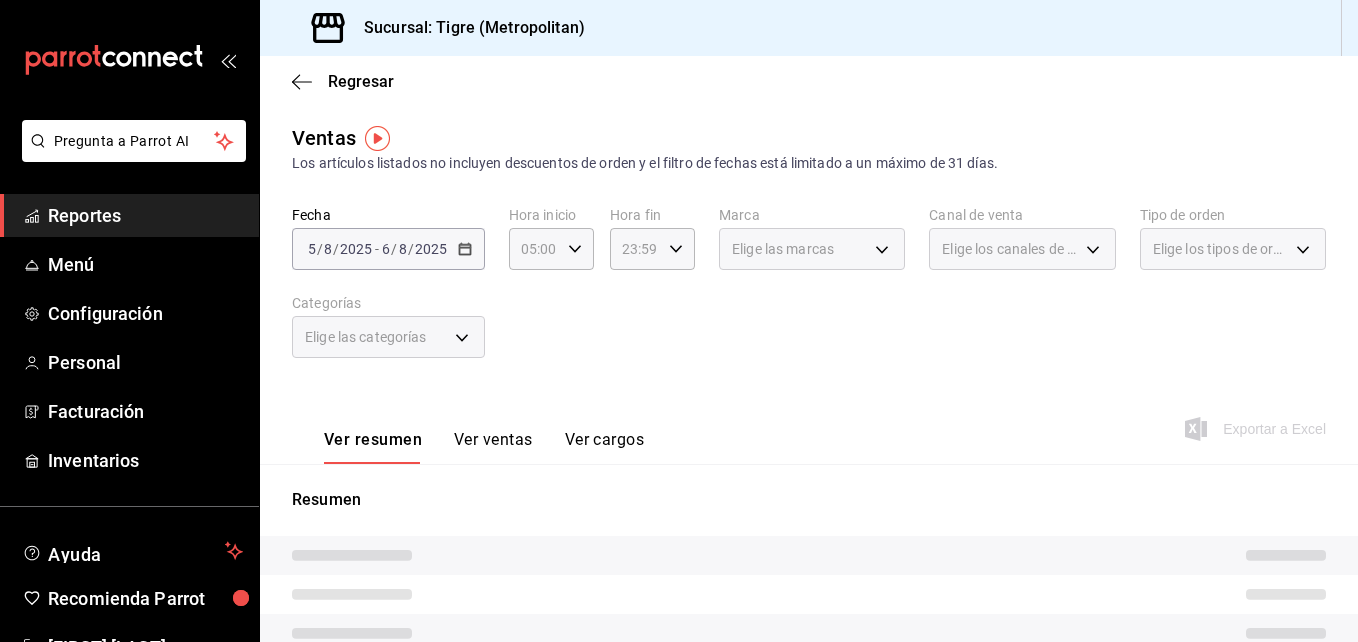 click 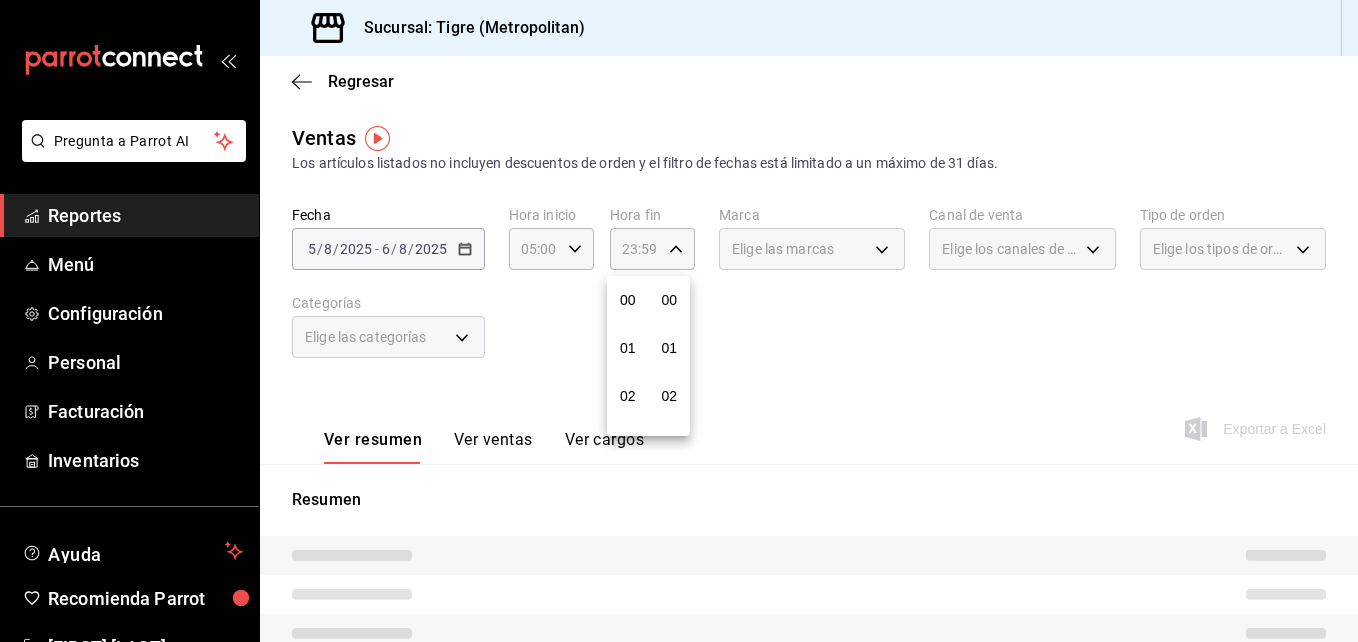 scroll, scrollTop: 992, scrollLeft: 0, axis: vertical 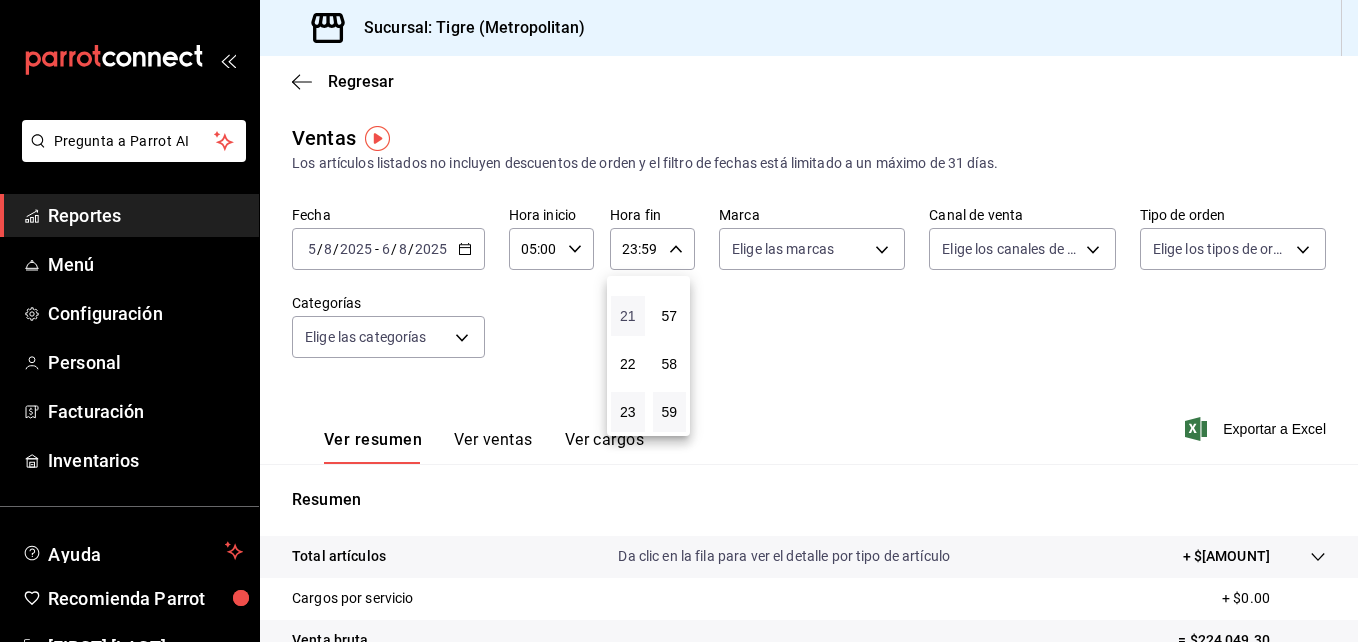 click on "21" at bounding box center [628, 316] 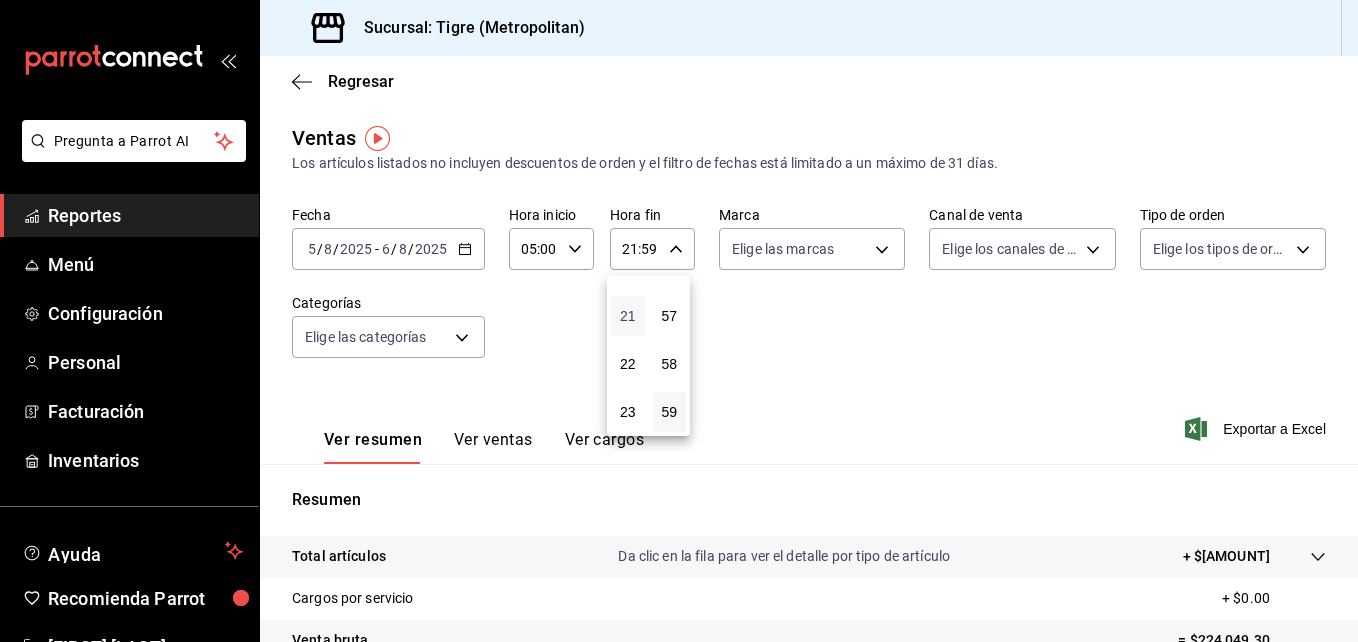 type 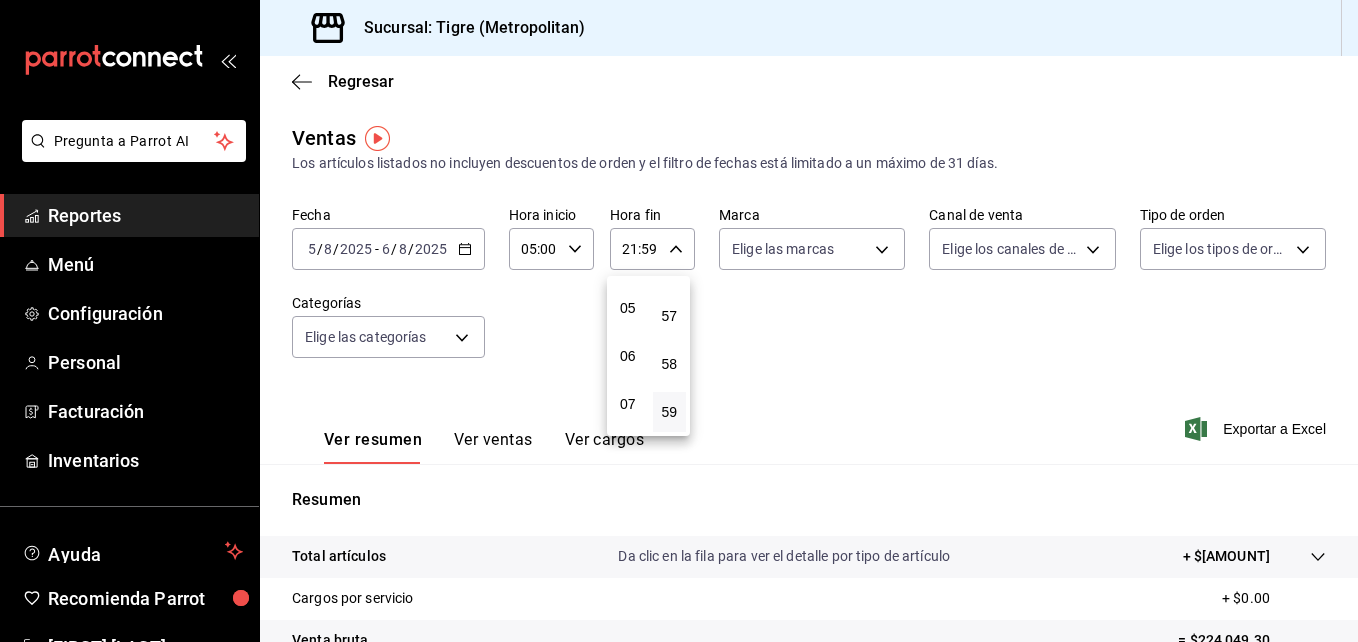 scroll, scrollTop: 192, scrollLeft: 0, axis: vertical 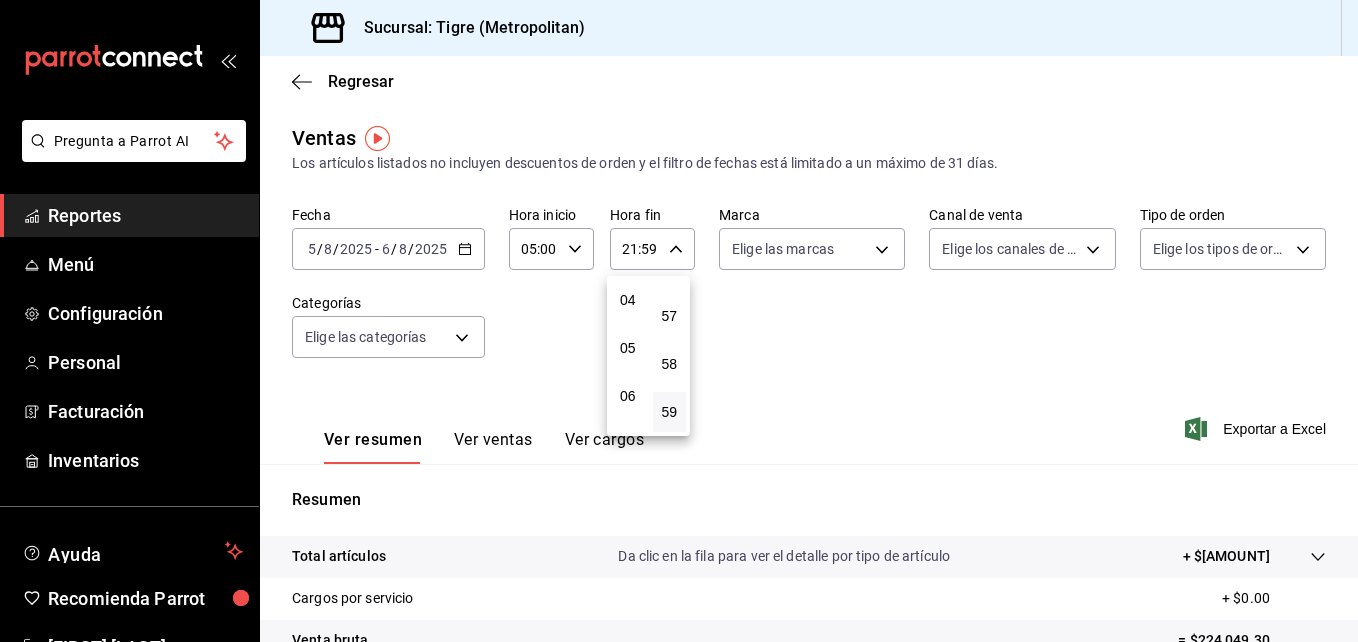 click on "04" at bounding box center (628, 300) 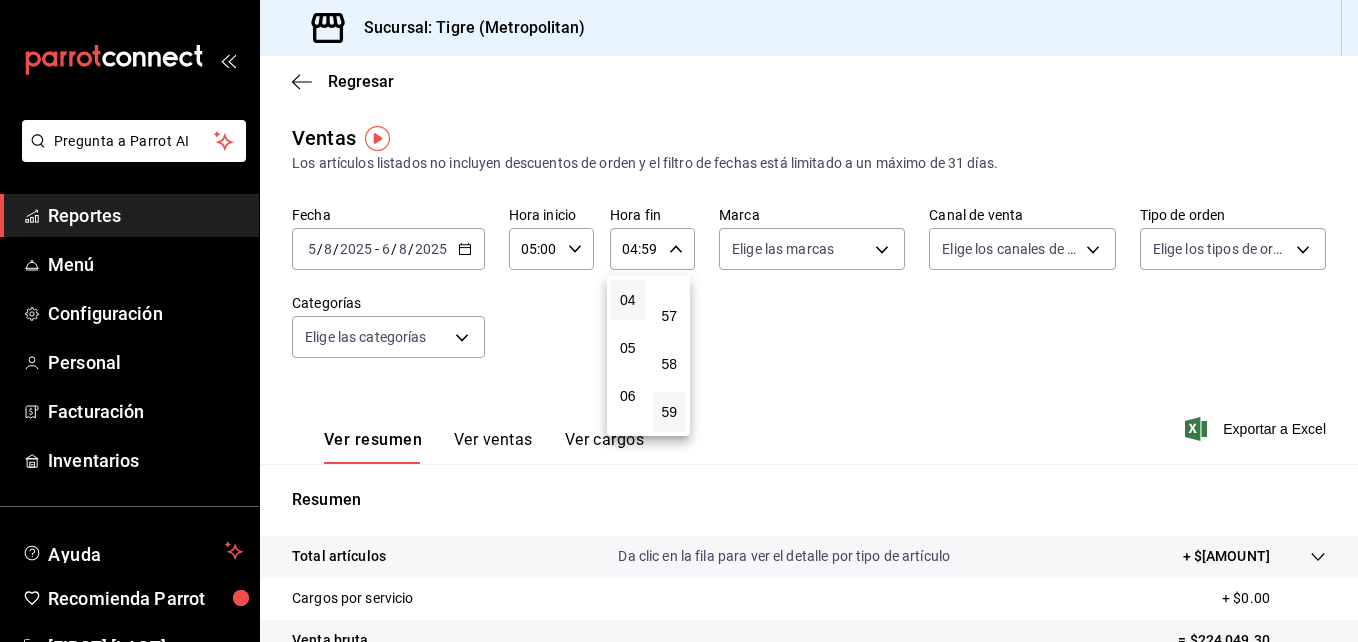 click at bounding box center (679, 321) 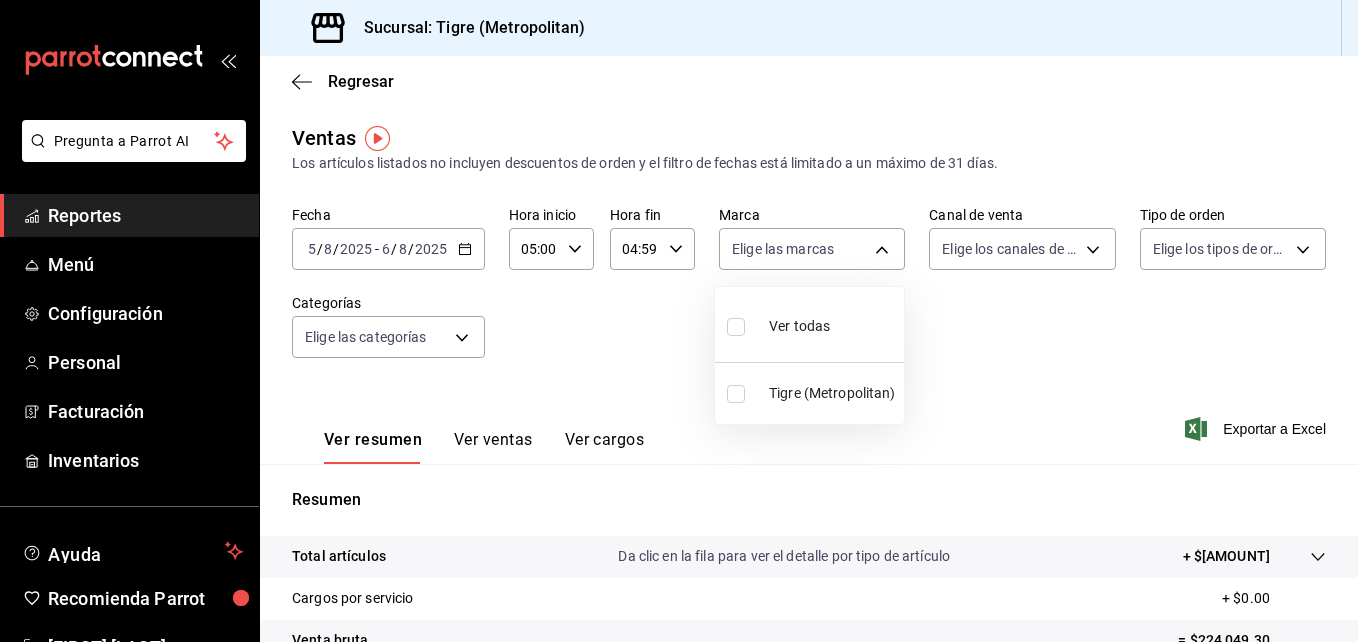 click on "Pregunta a Parrot AI Reportes   Menú   Configuración   Personal   Facturación   Inventarios   Ayuda Recomienda Parrot   [FIRST] [LAST]   Sugerir nueva función   Sucursal: Tigre (Metropolitan) Regresar Ventas Los artículos listados no incluyen descuentos de orden y el filtro de fechas está limitado a un máximo de 31 días. Fecha 2025-08-05 5 / 8 / 2025 - 2025-08-06 6 / 8 / 2025 Hora inicio 05:00 Hora inicio Hora fin 04:59 Hora fin Marca Elige las marcas Canal de venta Elige los canales de venta Tipo de orden Elige los tipos de orden Categorías Elige las categorías Ver resumen Ver ventas Ver cargos Exportar a Excel Resumen Total artículos Da clic en la fila para ver el detalle por tipo de artículo + $224,049.30 Cargos por servicio + $0.00 Venta bruta = $224,049.30 Descuentos totales - $8,040.60 Certificados de regalo - $1,963.00 Venta total = $214,045.70 Impuestos - $29,523.54 Venta neta = $184,522.16 Pregunta a Parrot AI Reportes   Menú   Configuración   Personal   Facturación   Inventarios" at bounding box center (679, 321) 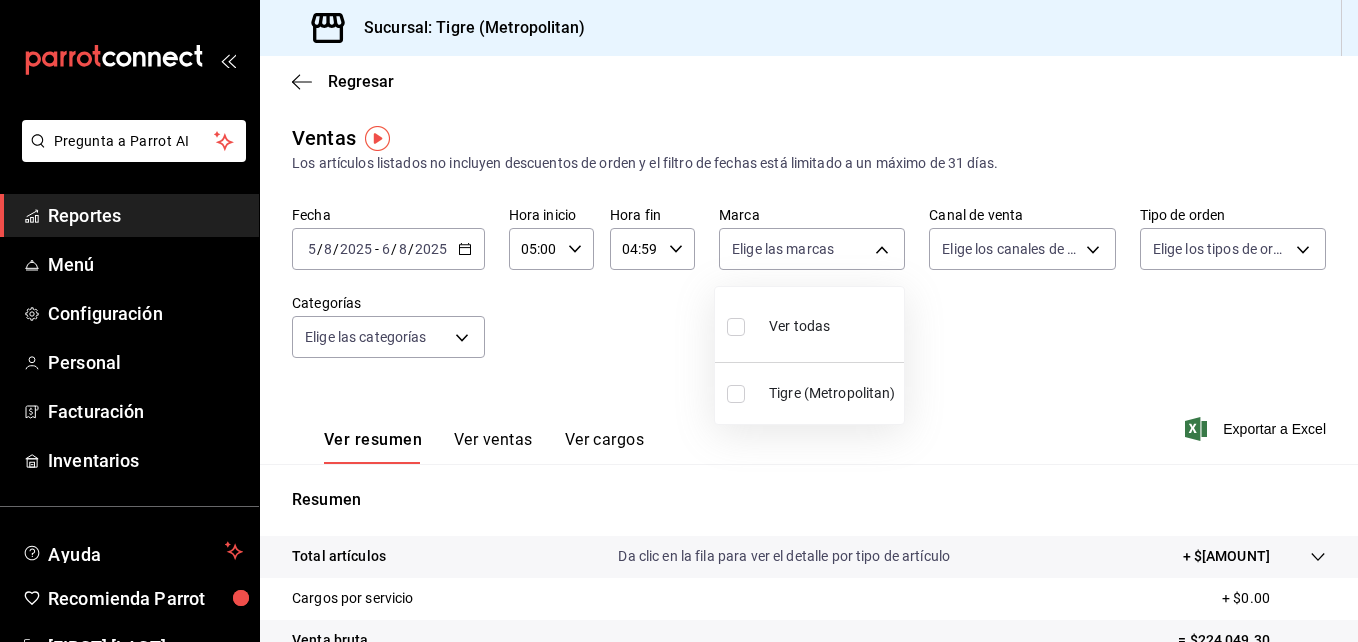 click on "Ver todas" at bounding box center (809, 324) 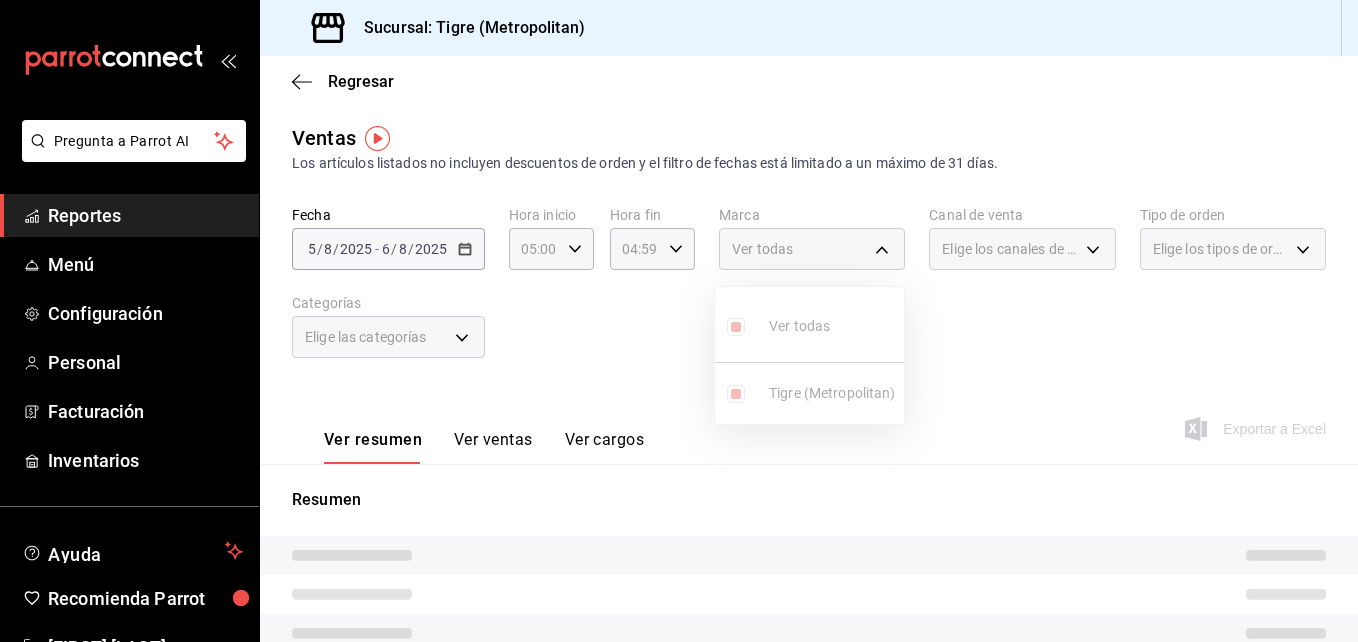 click at bounding box center (679, 321) 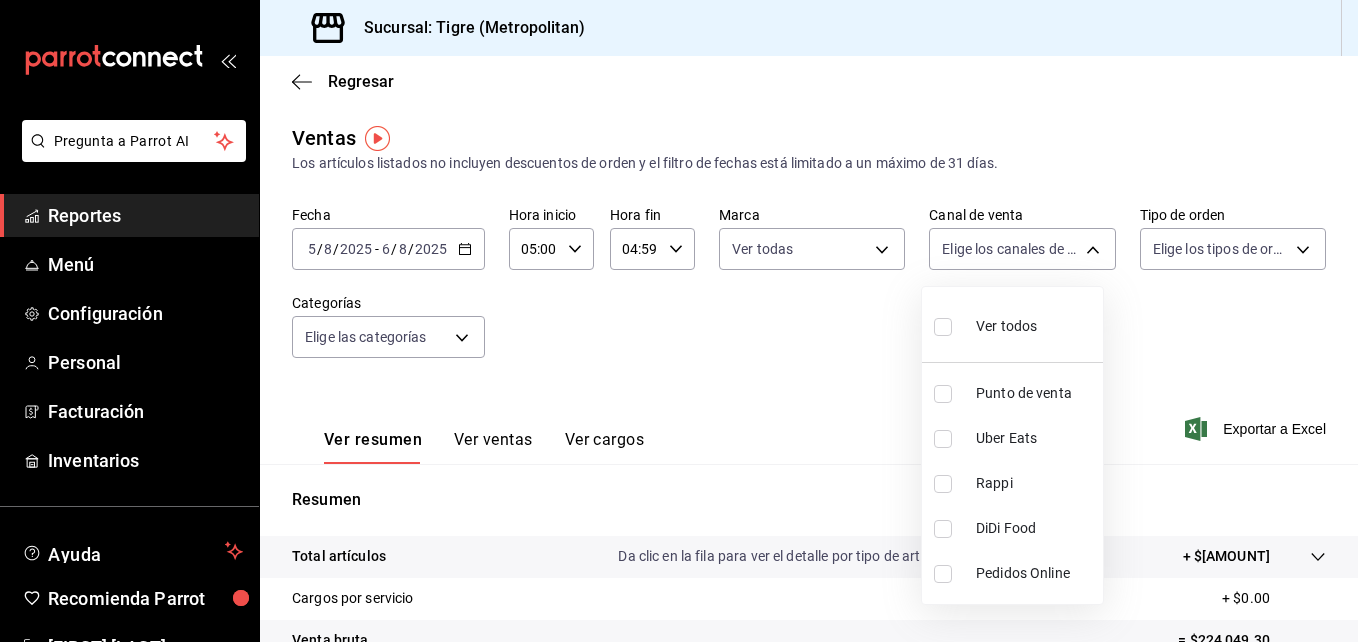 click on "Pregunta a Parrot AI Reportes   Menú   Configuración   Personal   Facturación   Inventarios   Ayuda Recomienda Parrot   [FIRST] [LAST]   Sugerir nueva función   Sucursal: Tigre (Metropolitan) Regresar Ventas Los artículos listados no incluyen descuentos de orden y el filtro de fechas está limitado a un máximo de 31 días. Fecha 2025-08-05 5 / 8 / 2025 - 2025-08-06 6 / 8 / 2025 Hora inicio 05:00 Hora inicio Hora fin 04:59 Hora fin Marca Ver todas d2a20516-989b-40fe-838d-c8b0b31ef0ff Canal de venta Elige los canales de venta Tipo de orden Elige los tipos de orden Categorías Elige las categorías Ver resumen Ver ventas Ver cargos Exportar a Excel Resumen Total artículos Da clic en la fila para ver el detalle por tipo de artículo + $224,049.30 Cargos por servicio + $0.00 Venta bruta = $224,049.30 Descuentos totales - $8,040.60 Certificados de regalo - $1,963.00 Venta total = $214,045.70 Impuestos - $29,523.54 Venta neta = $184,522.16 Pregunta a Parrot AI Reportes   Menú   Configuración   Personal" at bounding box center [679, 321] 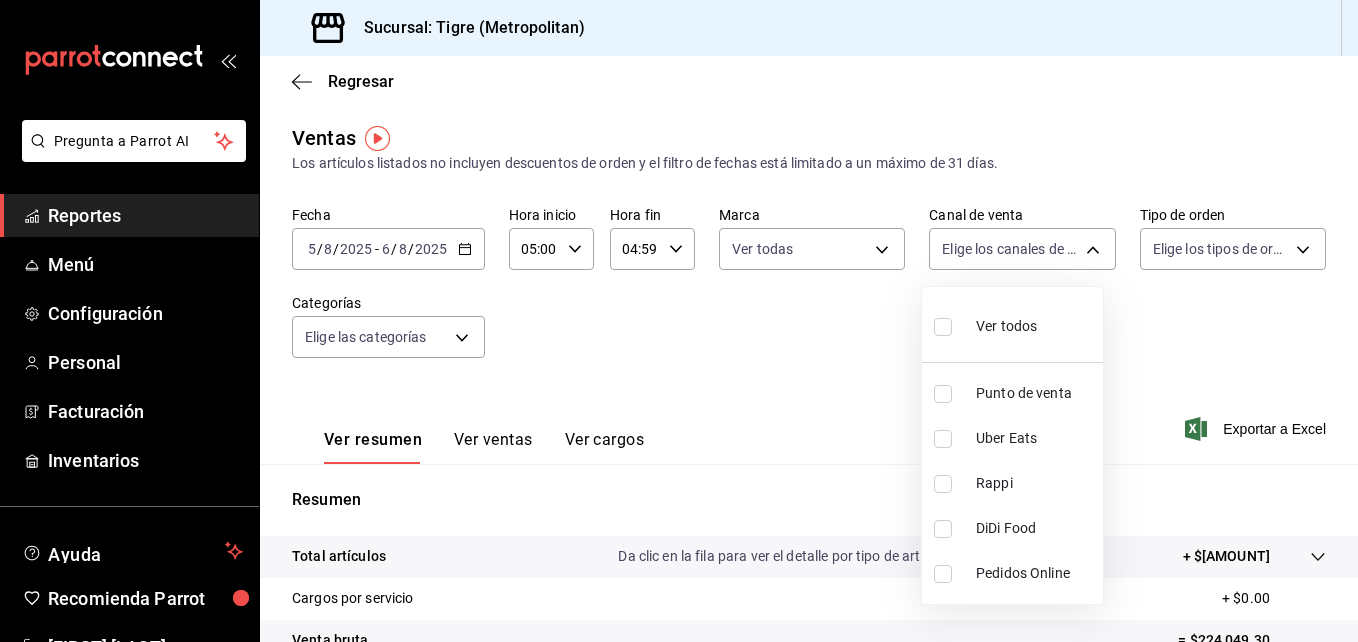 click at bounding box center (943, 327) 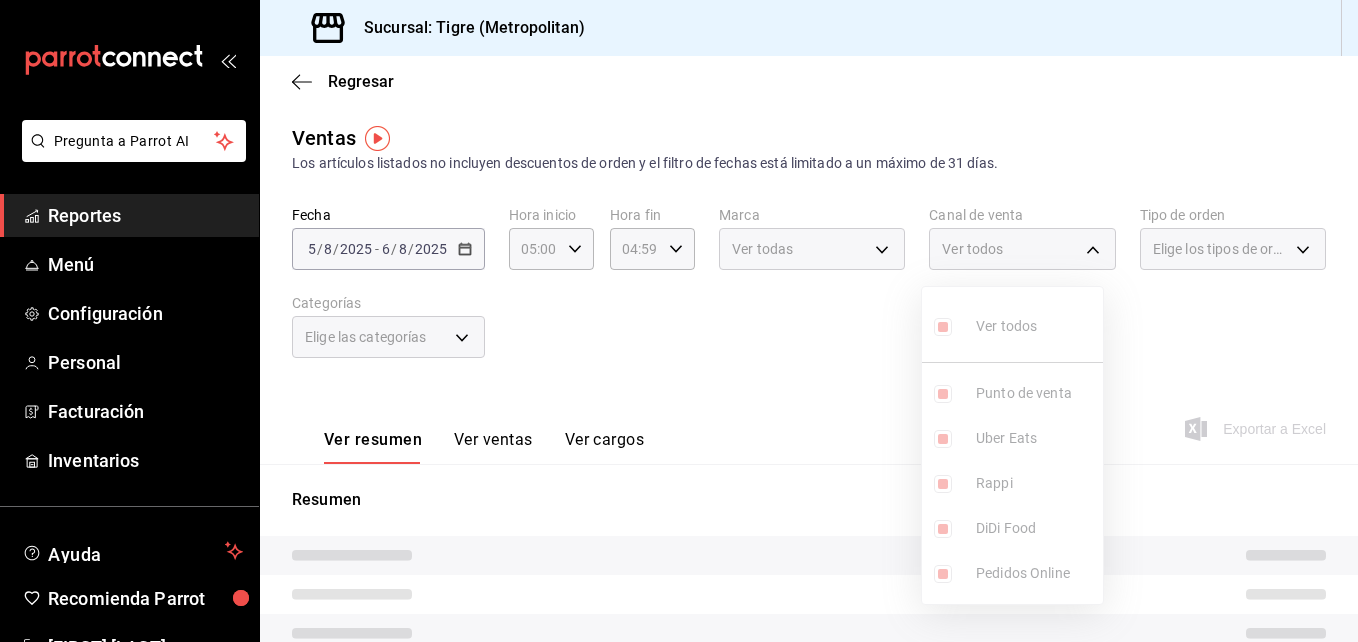 click at bounding box center (679, 321) 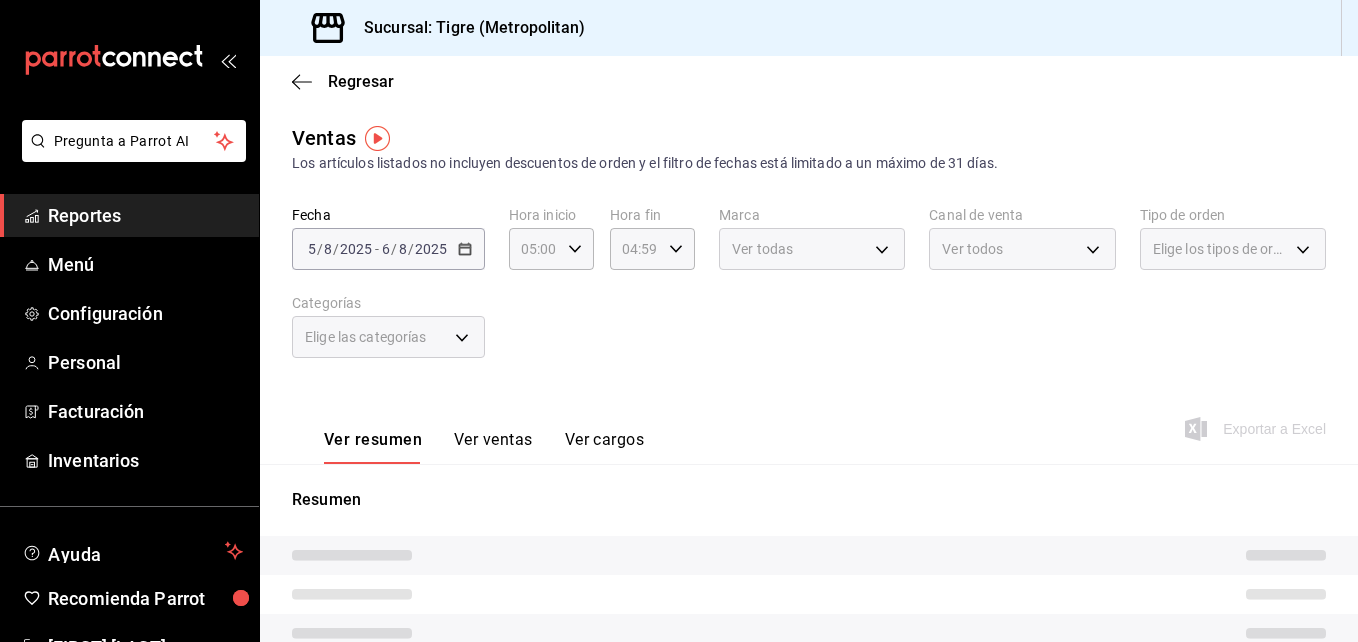 click on "Elige los tipos de orden" at bounding box center (1233, 249) 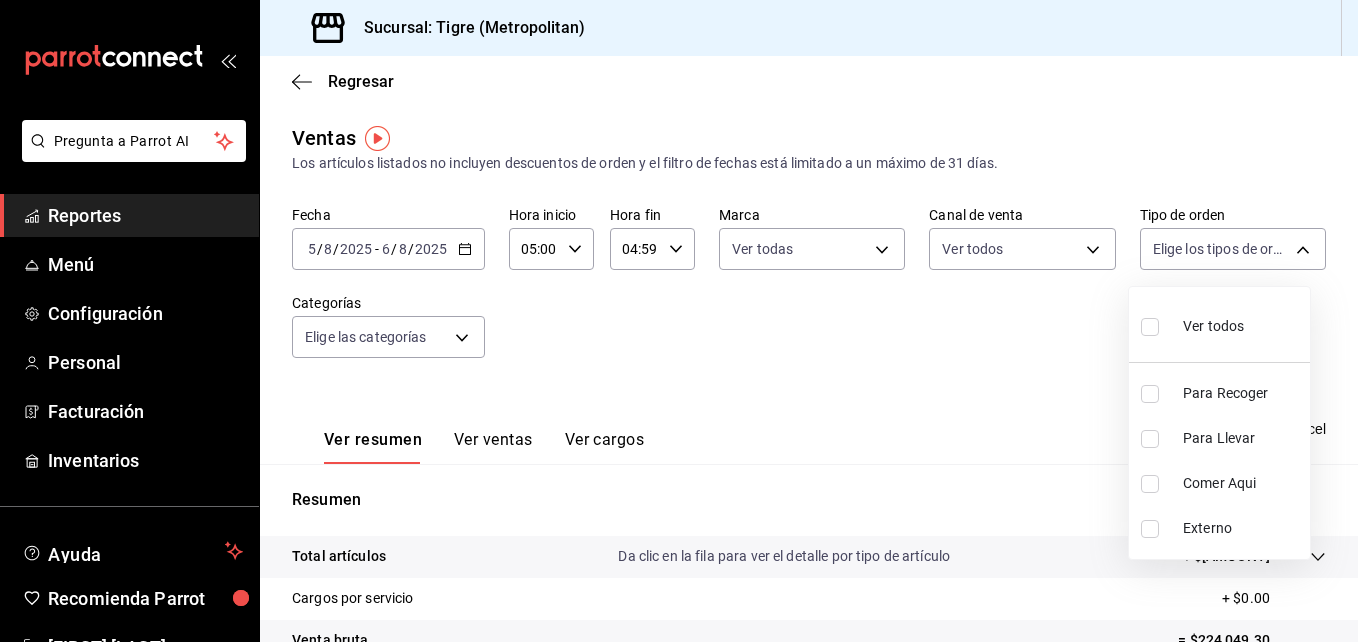 click on "Pregunta a Parrot AI Reportes   Menú   Configuración   Personal   Facturación   Inventarios   Ayuda Recomienda Parrot   [FIRST] [LAST]   Sugerir nueva función   Sucursal: Tigre (Metropolitan) Regresar Ventas Los artículos listados no incluyen descuentos de orden y el filtro de fechas está limitado a un máximo de 31 días. Fecha 2025-08-05 5 / 8 / 2025 - 2025-08-06 6 / 8 / 2025 Hora inicio 05:00 Hora inicio Hora fin 04:59 Hora fin Marca Ver todas d2a20516-989b-40fe-838d-c8b0b31ef0ff Canal de venta Ver todos PARROT,UBER_EATS,RAPPI,DIDI_FOOD,ONLINE Tipo de orden Elige los tipos de orden Categorías Elige las categorías Ver resumen Ver ventas Ver cargos Exportar a Excel Resumen Total artículos Da clic en la fila para ver el detalle por tipo de artículo + $224,049.30 Cargos por servicio + $0.00 Venta bruta = $224,049.30 Descuentos totales - $8,040.60 Certificados de regalo - $1,963.00 Venta total = $214,045.70 Impuestos - $29,523.54 Venta neta = $184,522.16 Pregunta a Parrot AI Reportes   Menú" at bounding box center [679, 321] 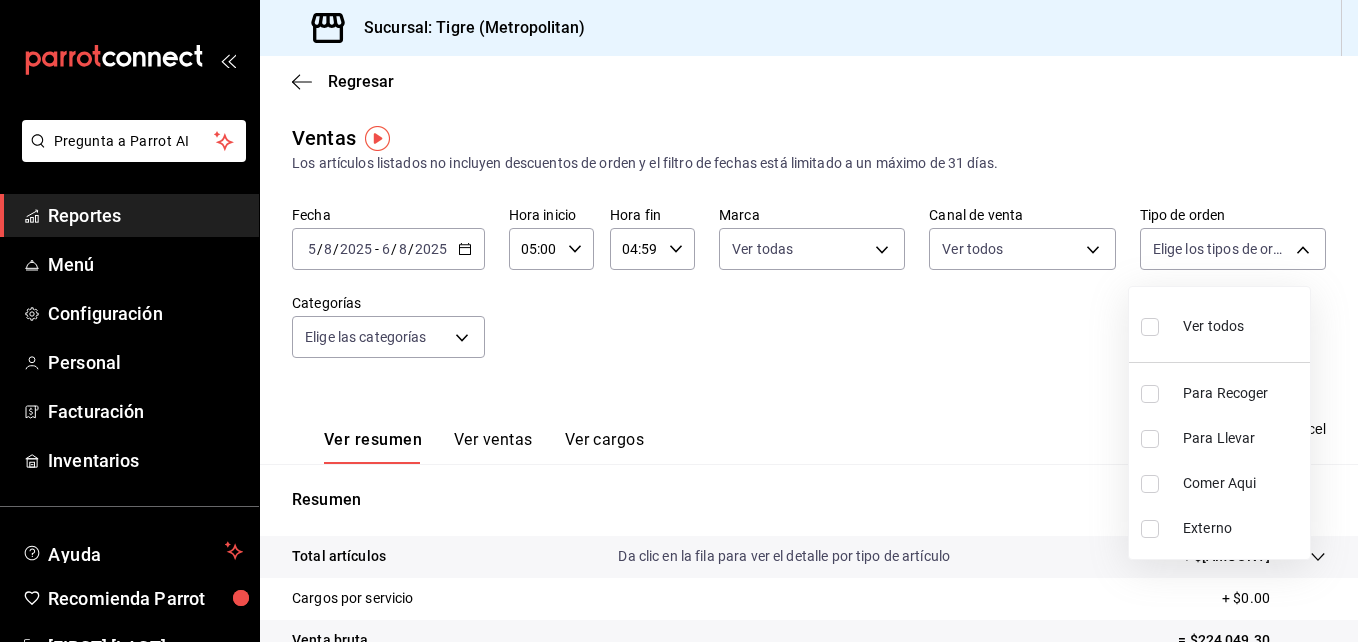 click at bounding box center (1154, 326) 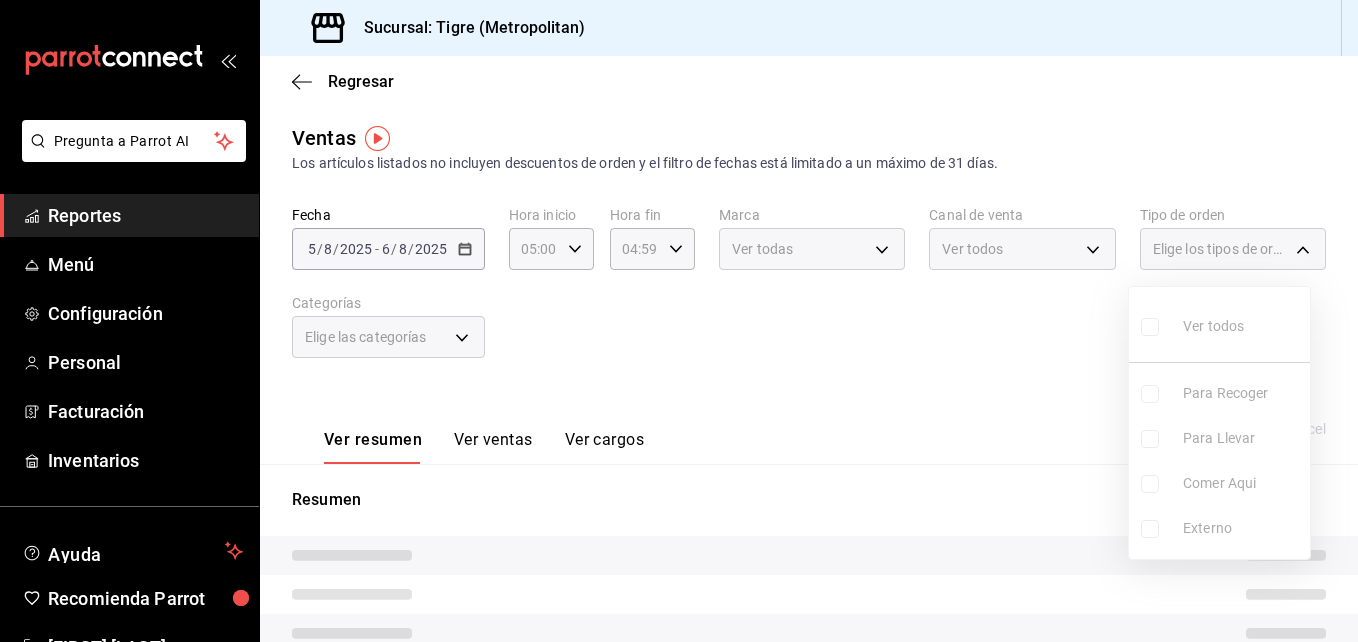 click on "Ver todos Para Recoger Para Llevar Comer Aqui Externo" at bounding box center (1219, 423) 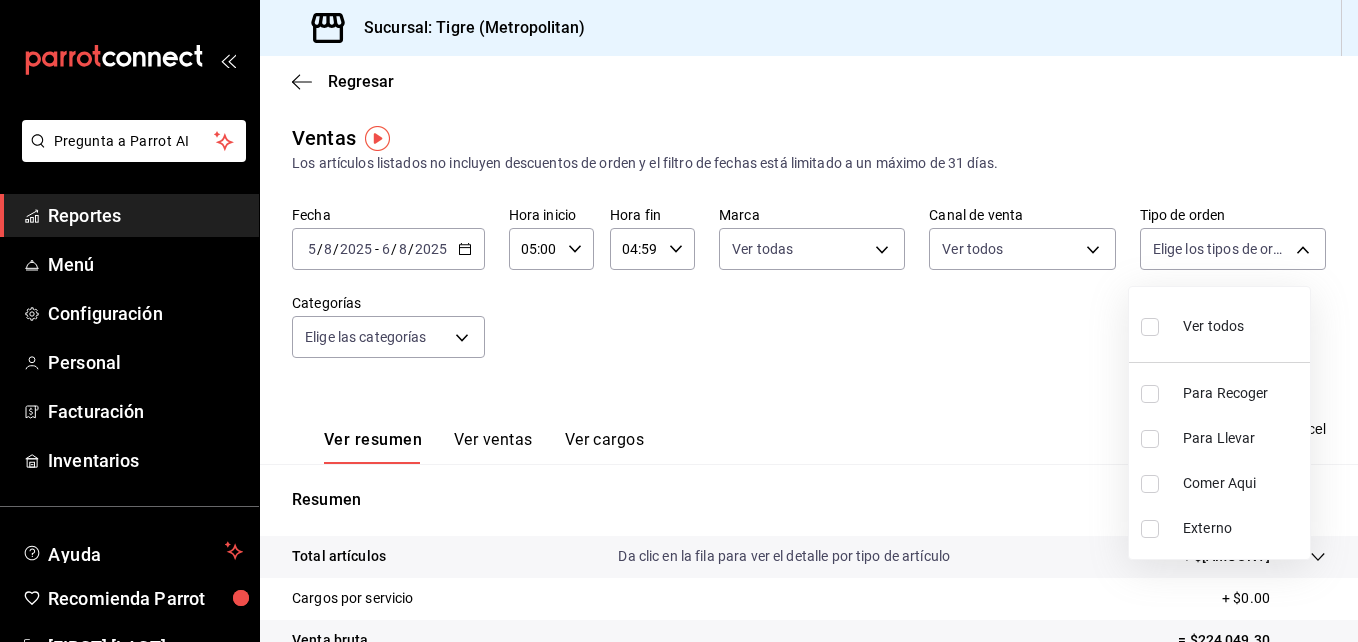 click at bounding box center [1150, 327] 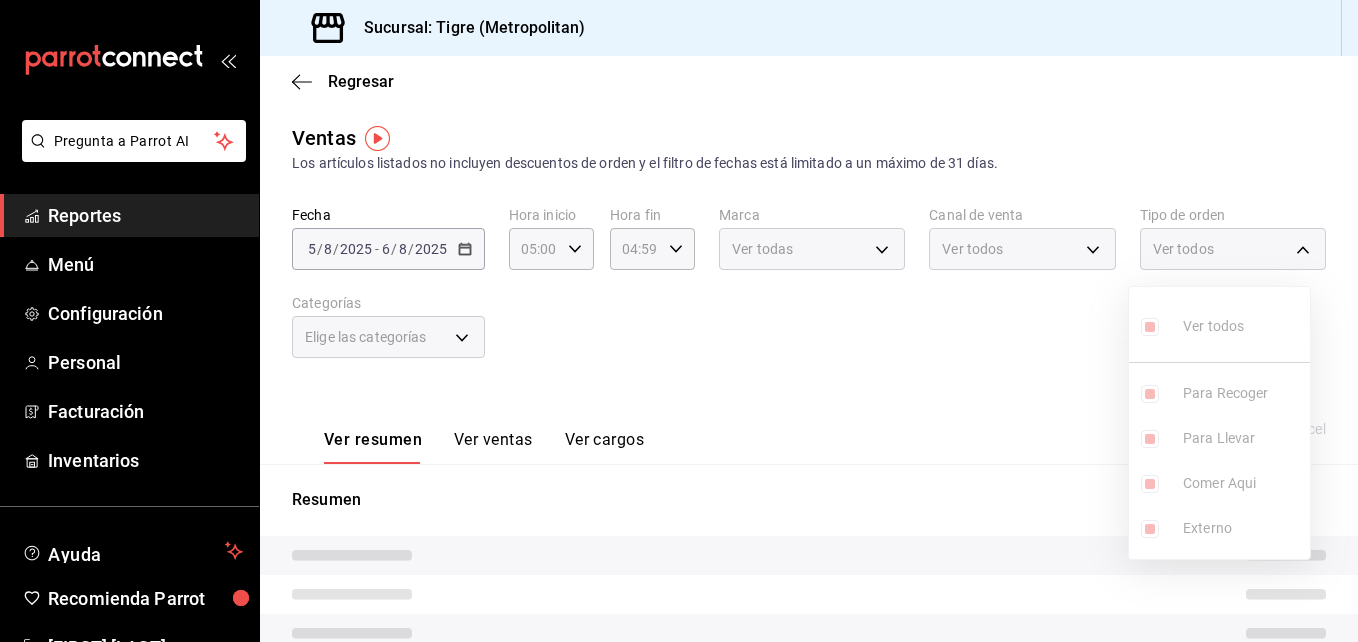 click at bounding box center (679, 321) 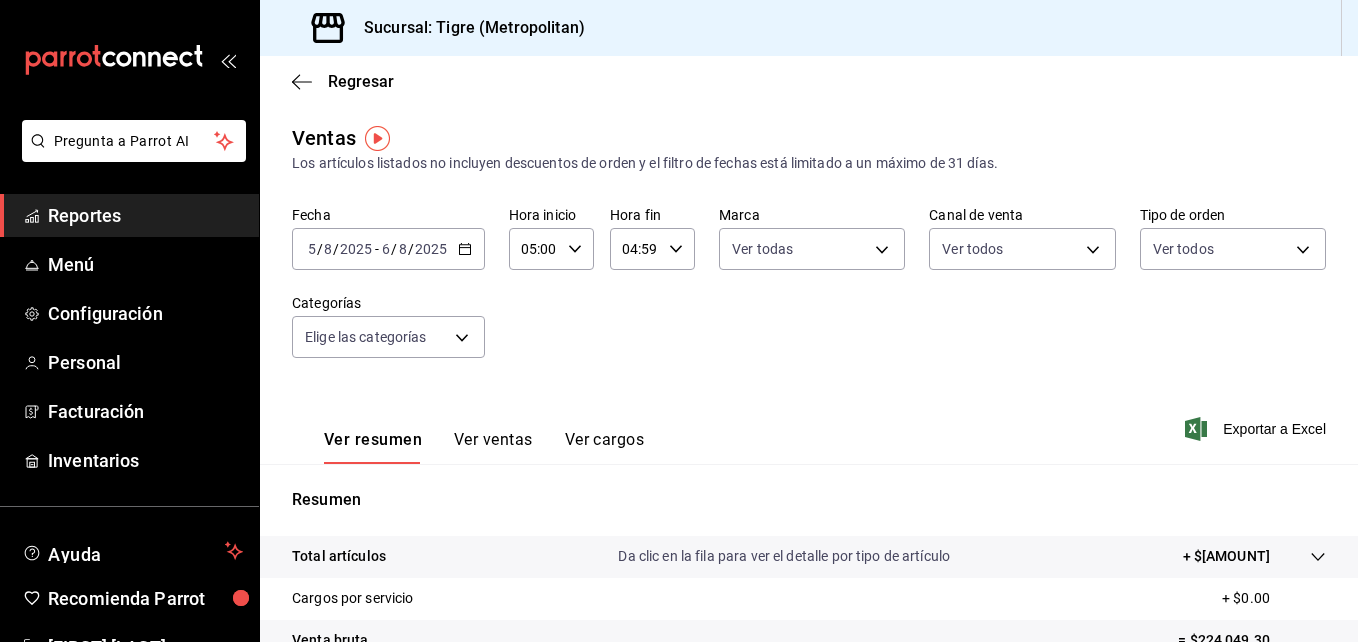 click on "Pregunta a Parrot AI Reportes   Menú   Configuración   Personal   Facturación   Inventarios   Ayuda Recomienda Parrot   [FIRST] [LAST]   Sugerir nueva función   Sucursal: Tigre (Metropolitan) Regresar Ventas Los artículos listados no incluyen descuentos de orden y el filtro de fechas está limitado a un máximo de 31 días. Fecha 2025-08-05 5 / 8 / 2025 - 2025-08-06 6 / 8 / 2025 Hora inicio 05:00 Hora inicio Hora fin 04:59 Hora fin Marca Ver todas d2a20516-989b-40fe-838d-c8b0b31ef0ff Canal de venta Ver todos PARROT,UBER_EATS,RAPPI,DIDI_FOOD,ONLINE Tipo de orden Ver todos f7df4de8-9964-48c4-9e53-dd040d652eda,4cfece08-abf2-465c-953c-59dc98a97bb2,5a16a703-5d23-45cc-98da-f4387ee19197,EXTERNAL Categorías Elige las categorías Ver resumen Ver ventas Ver cargos Exportar a Excel Resumen Total artículos Da clic en la fila para ver el detalle por tipo de artículo + $224,049.30 Cargos por servicio + $0.00 Venta bruta = $224,049.30 Descuentos totales - $8,040.60 Certificados de regalo - $1,963.00 Venta total" at bounding box center [679, 321] 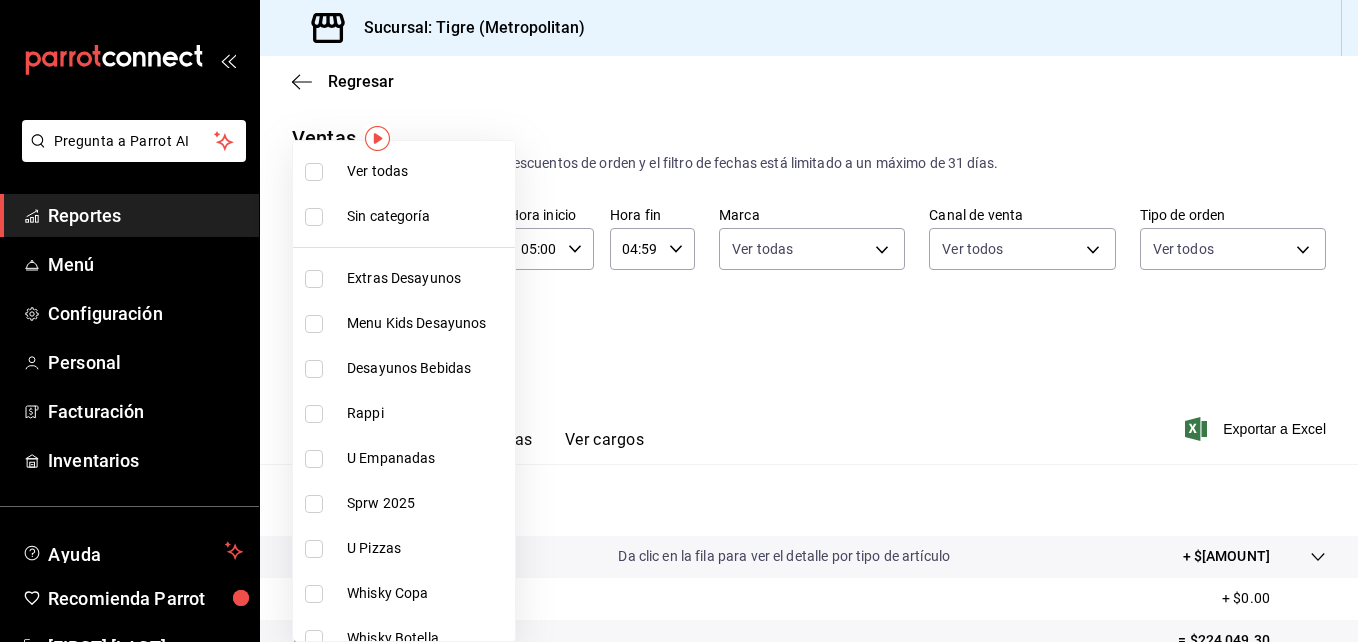 click at bounding box center [314, 172] 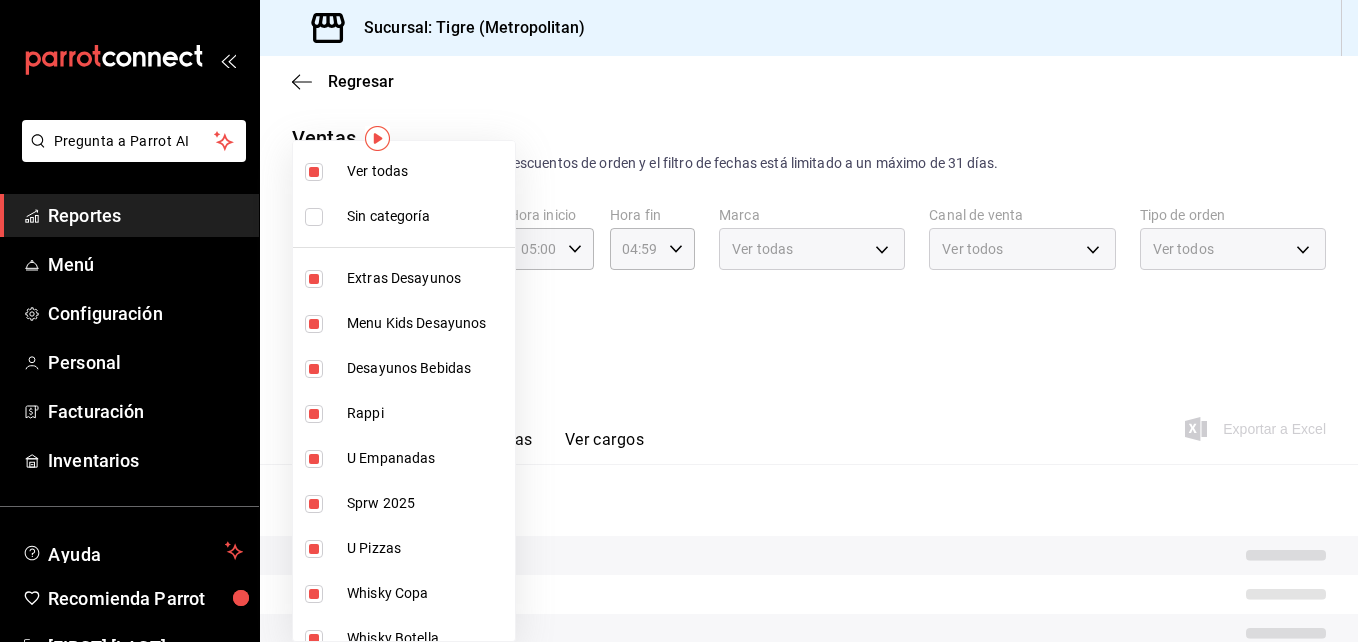 click at bounding box center [314, 217] 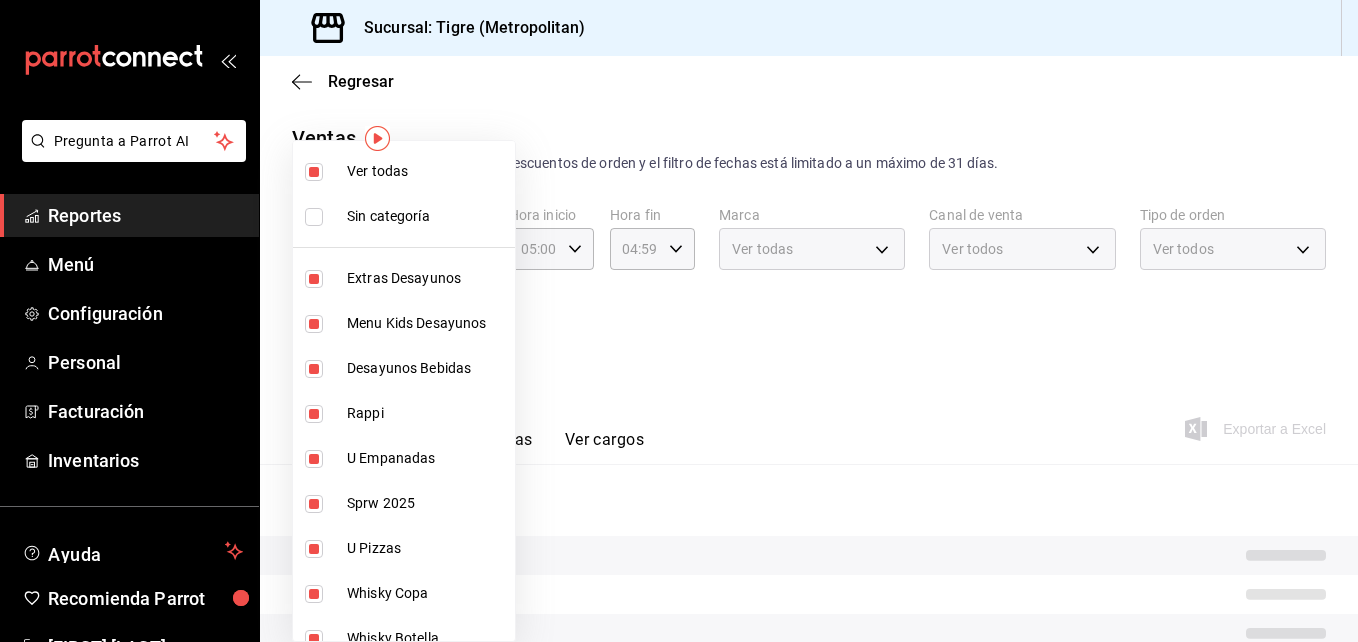 checkbox on "true" 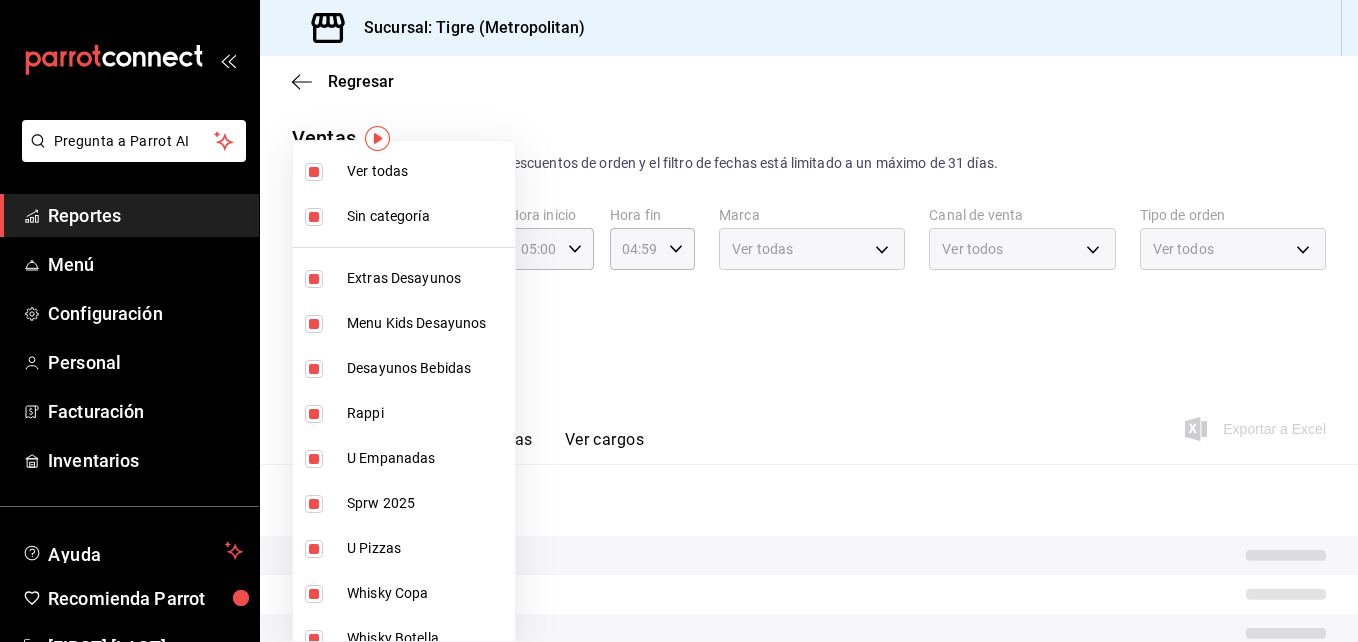 click at bounding box center (679, 321) 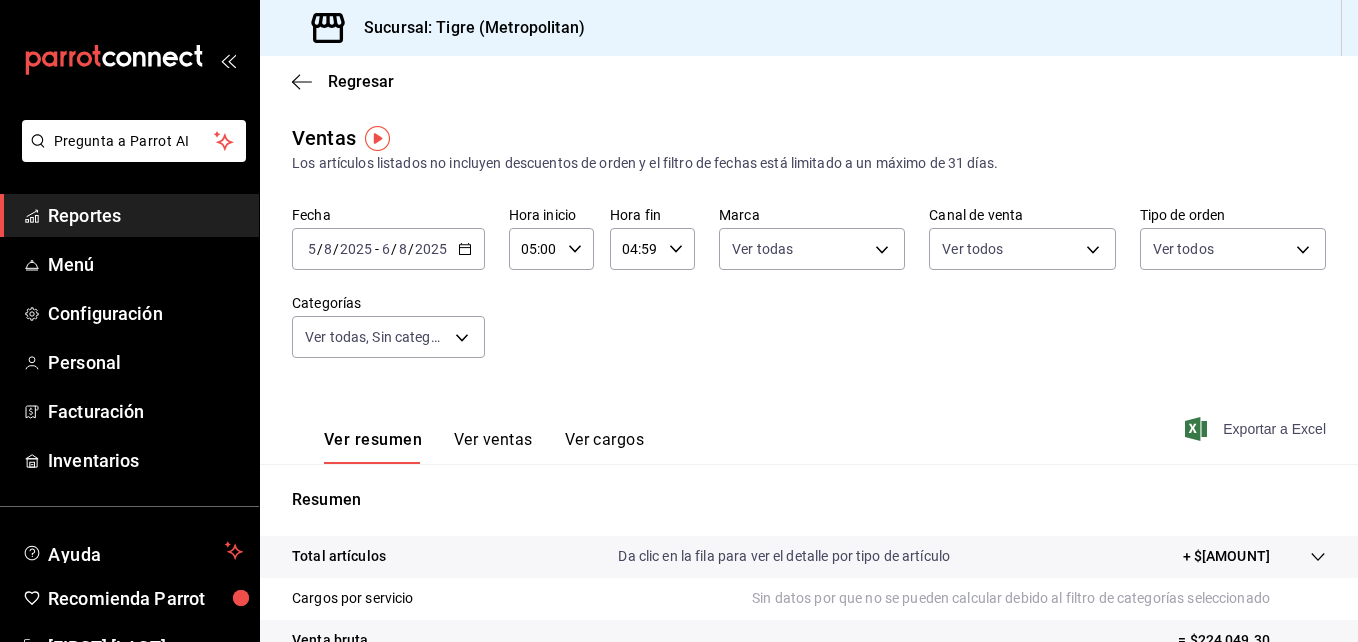 click on "Exportar a Excel" at bounding box center [1257, 429] 